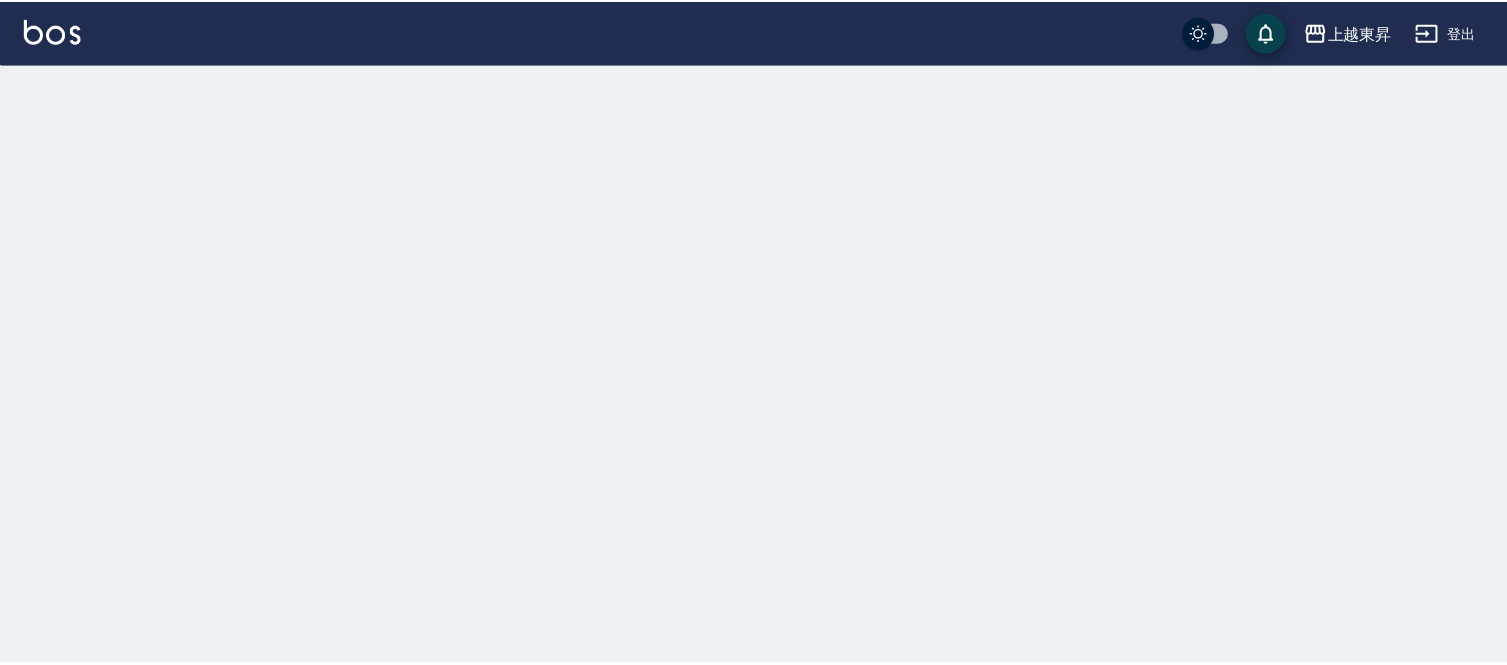 scroll, scrollTop: 0, scrollLeft: 0, axis: both 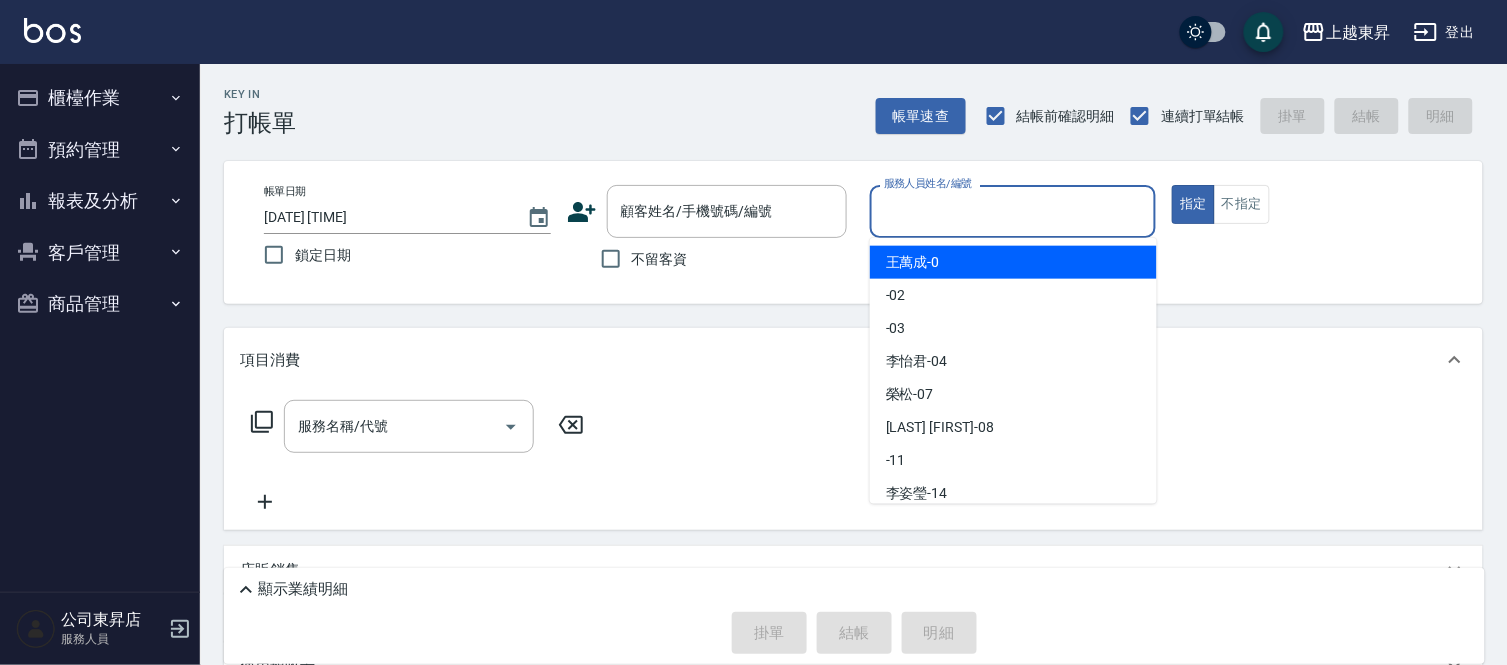 click on "服務人員姓名/編號" at bounding box center (1013, 211) 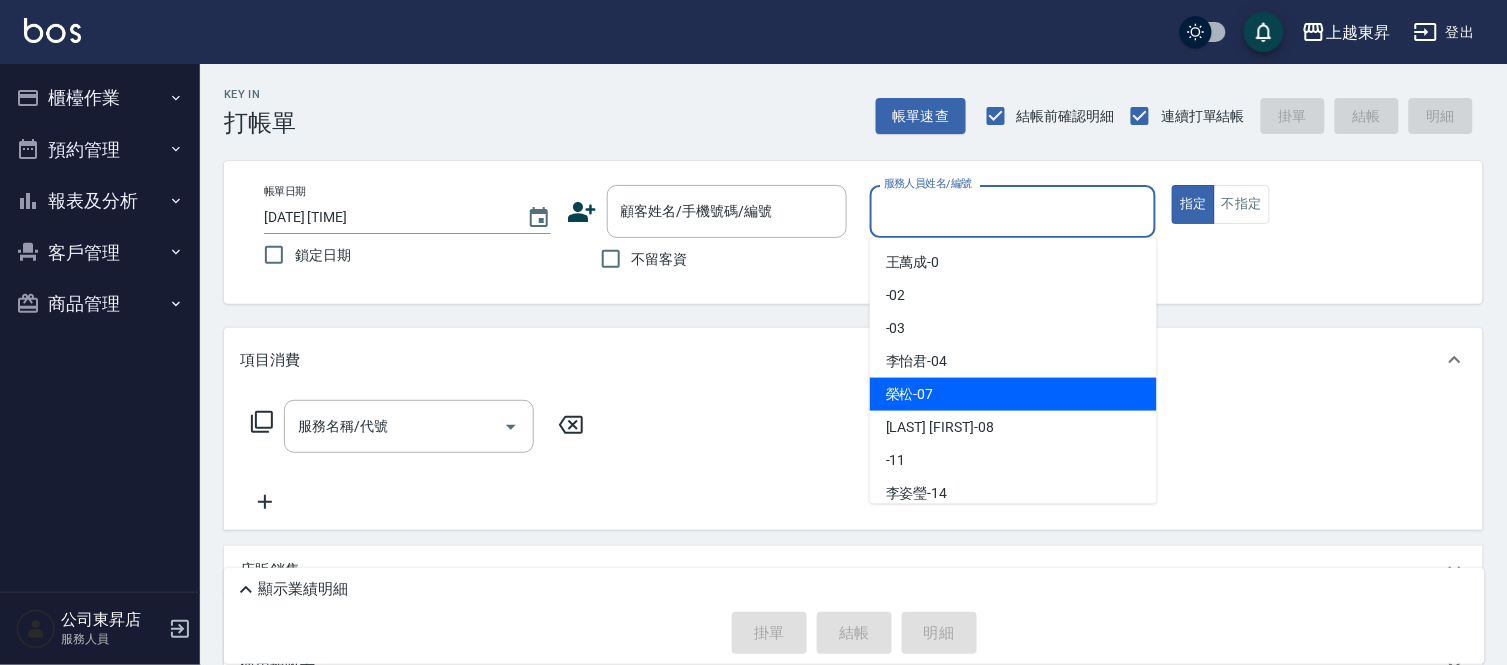 drag, startPoint x: 910, startPoint y: 390, endPoint x: 1131, endPoint y: 278, distance: 247.75996 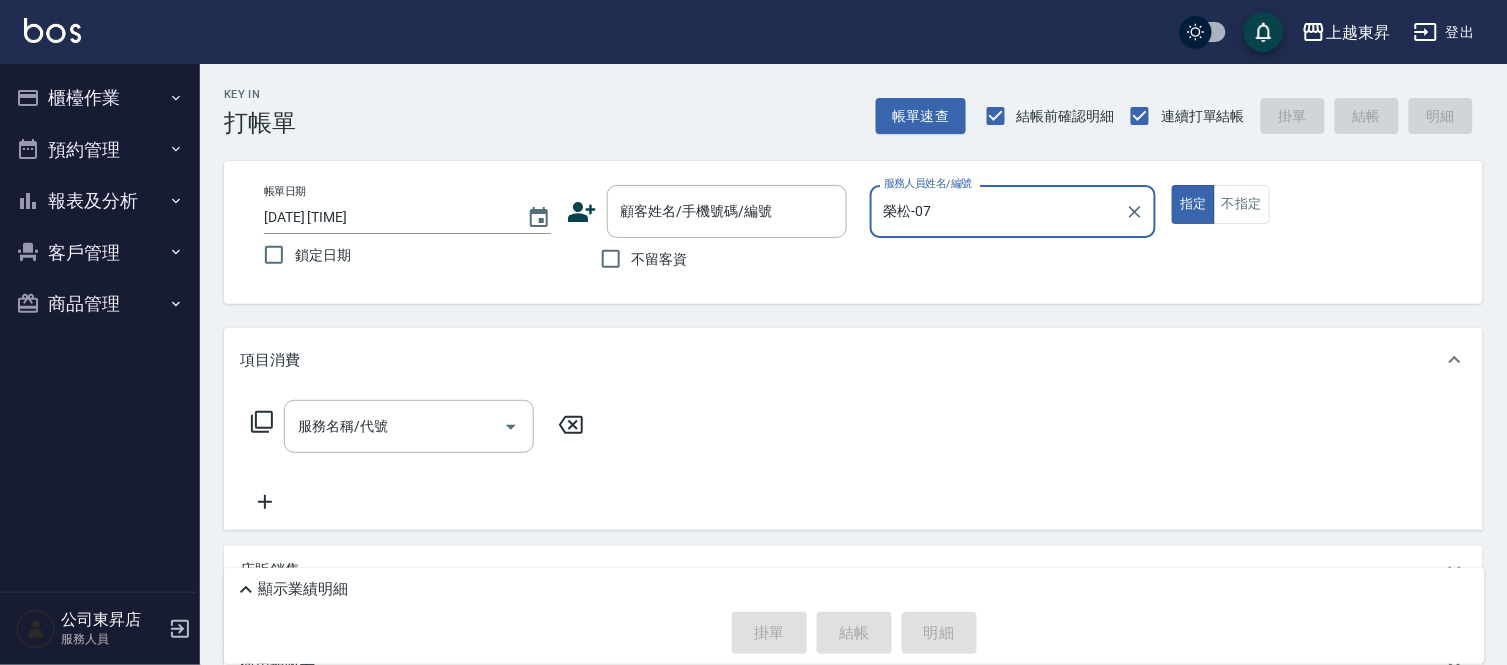 drag, startPoint x: 340, startPoint y: 417, endPoint x: 334, endPoint y: 432, distance: 16.155495 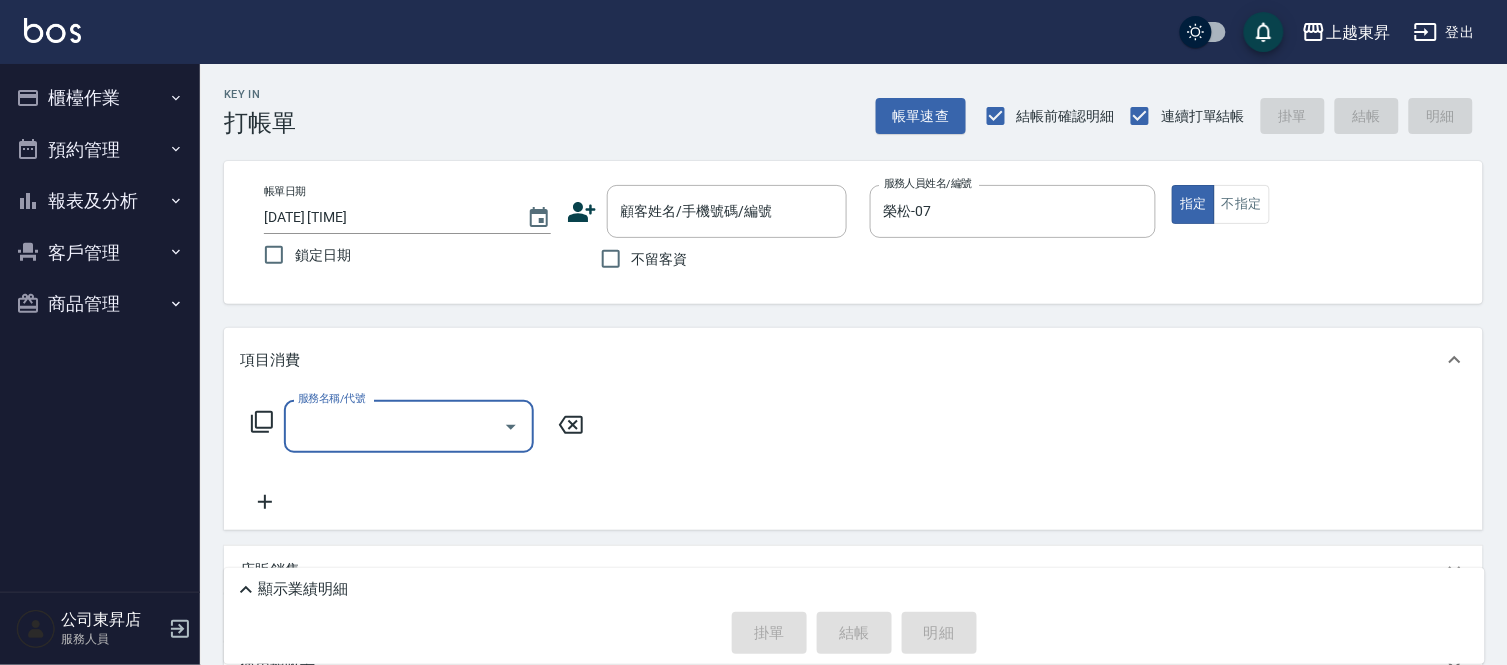 click on "服務名稱/代號" at bounding box center (394, 426) 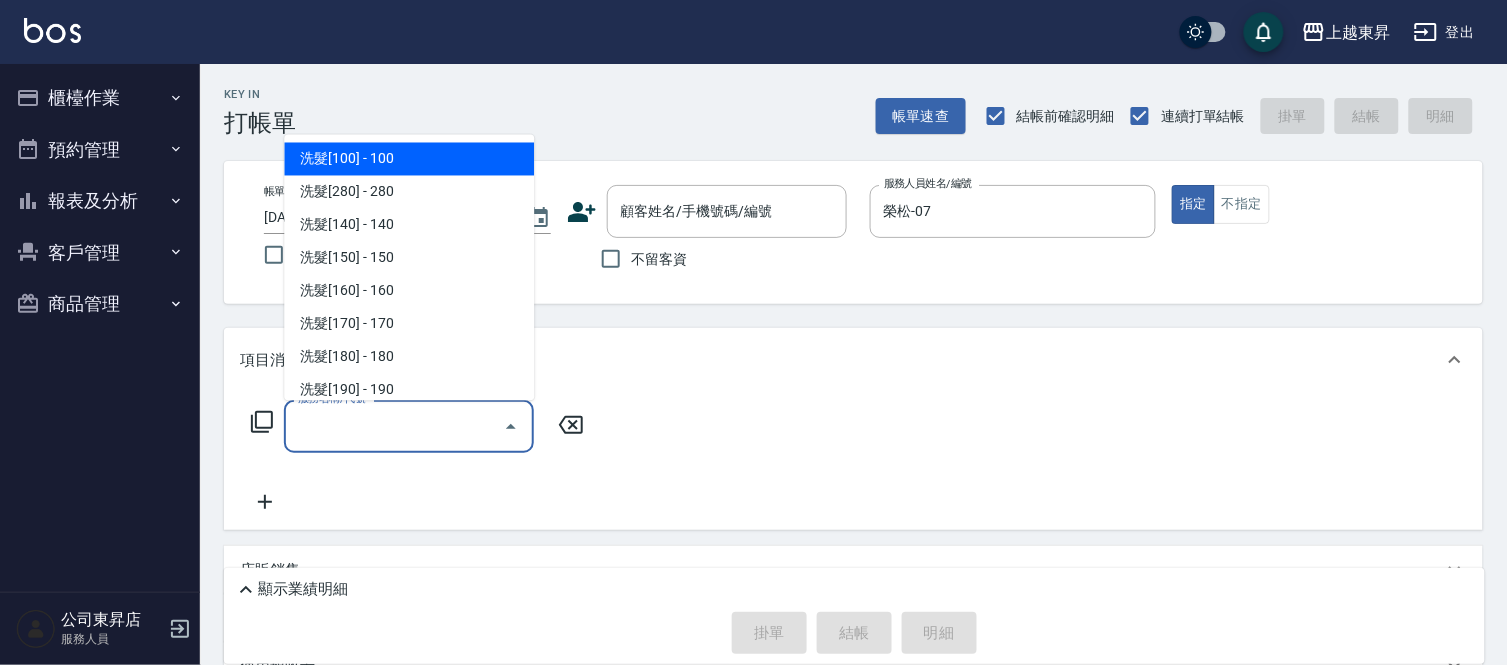 click on "服務名稱/代號" at bounding box center (394, 426) 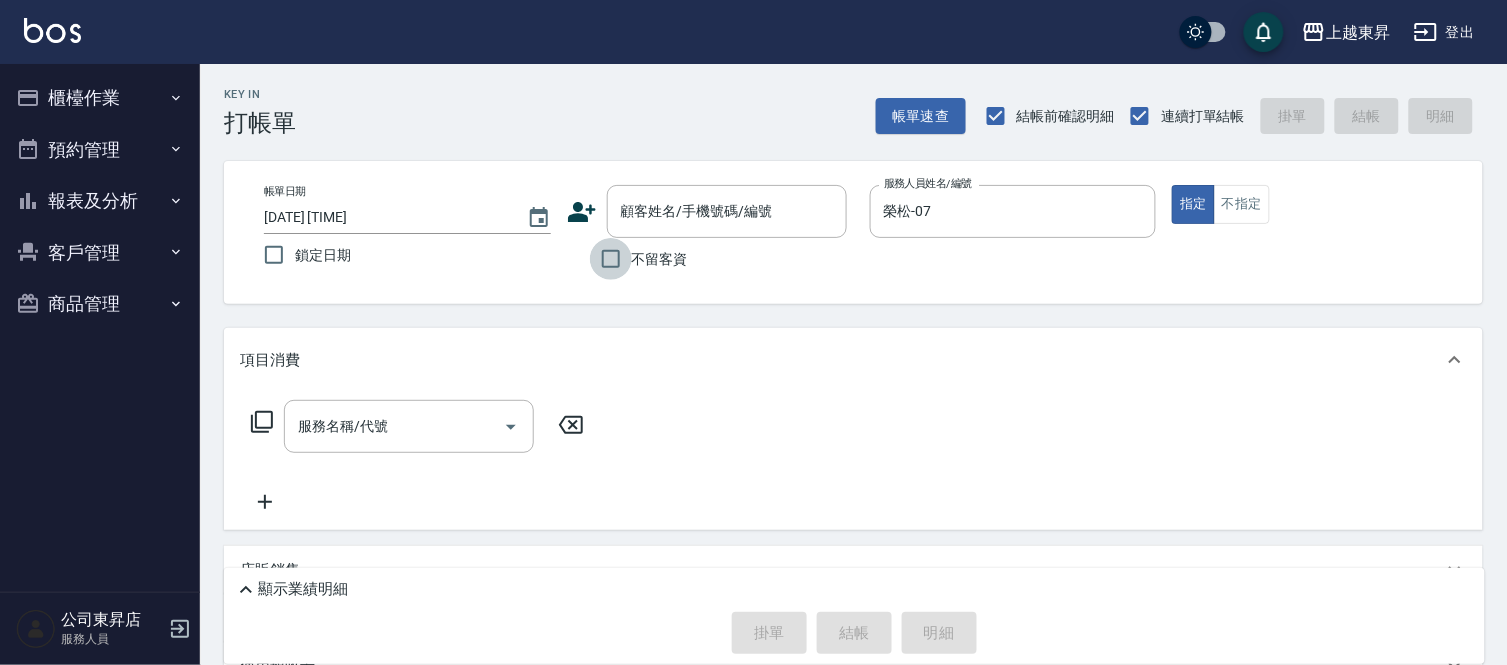 drag, startPoint x: 604, startPoint y: 261, endPoint x: 1158, endPoint y: 180, distance: 559.8902 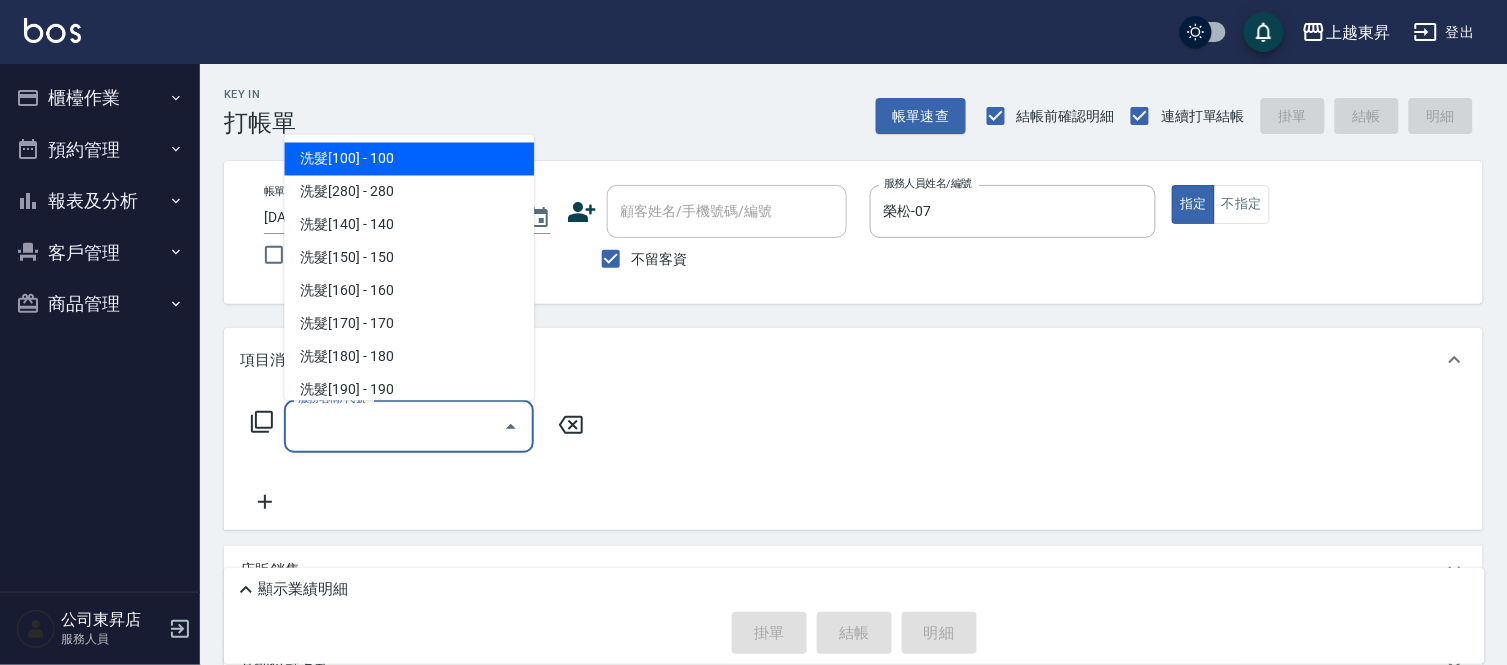 click on "服務名稱/代號" at bounding box center (394, 426) 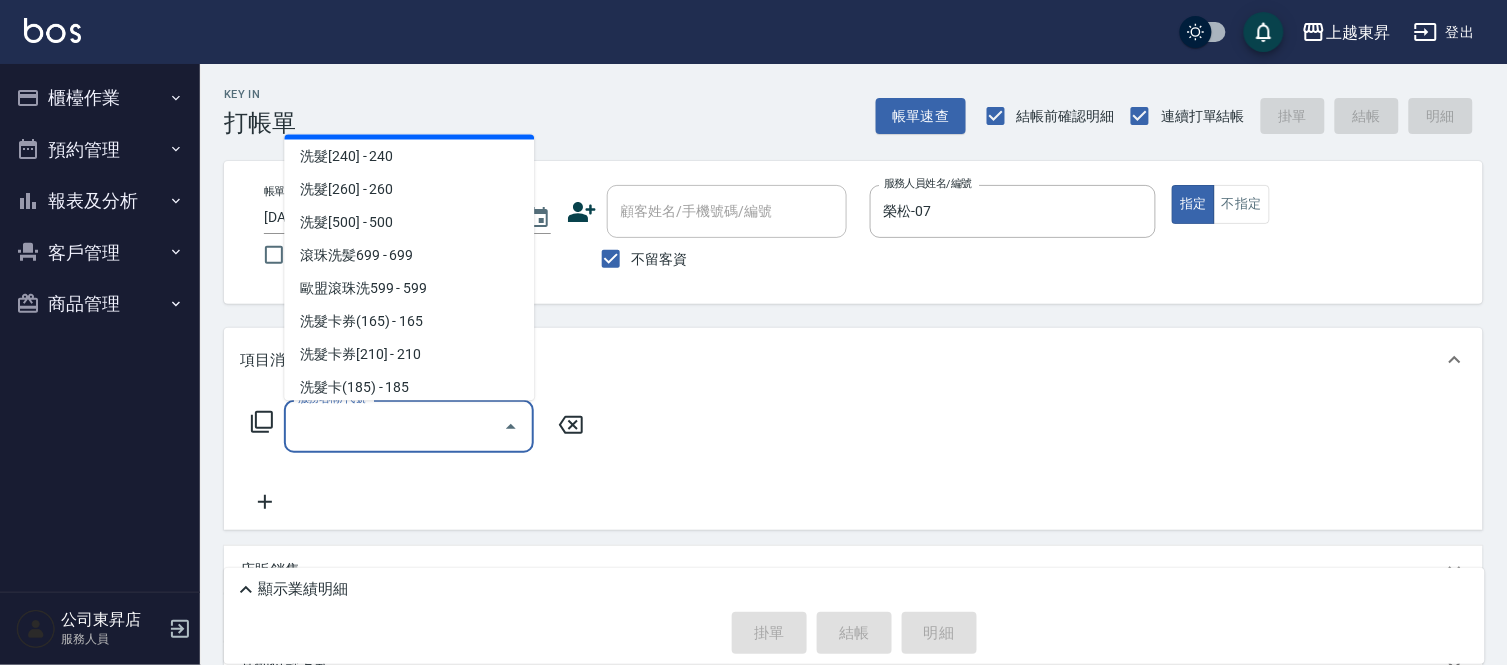scroll, scrollTop: 444, scrollLeft: 0, axis: vertical 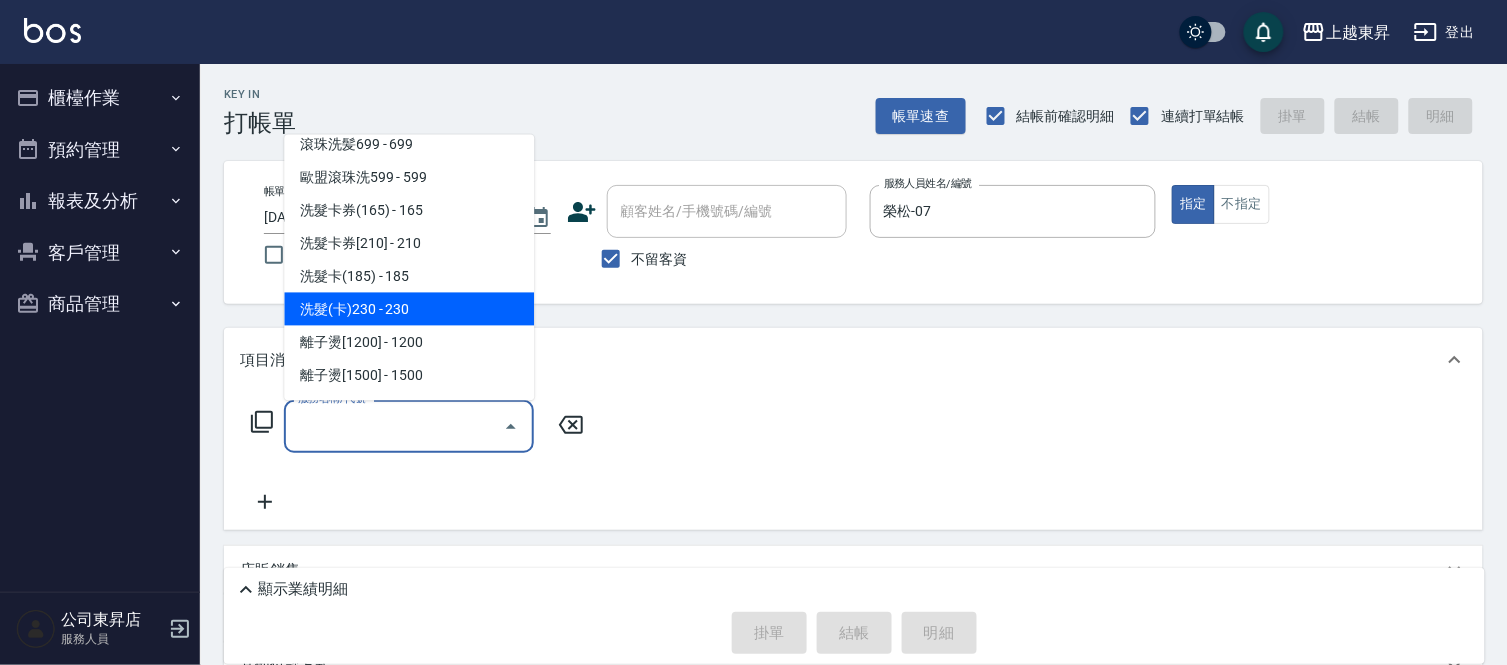 drag, startPoint x: 427, startPoint y: 304, endPoint x: 661, endPoint y: 431, distance: 266.24237 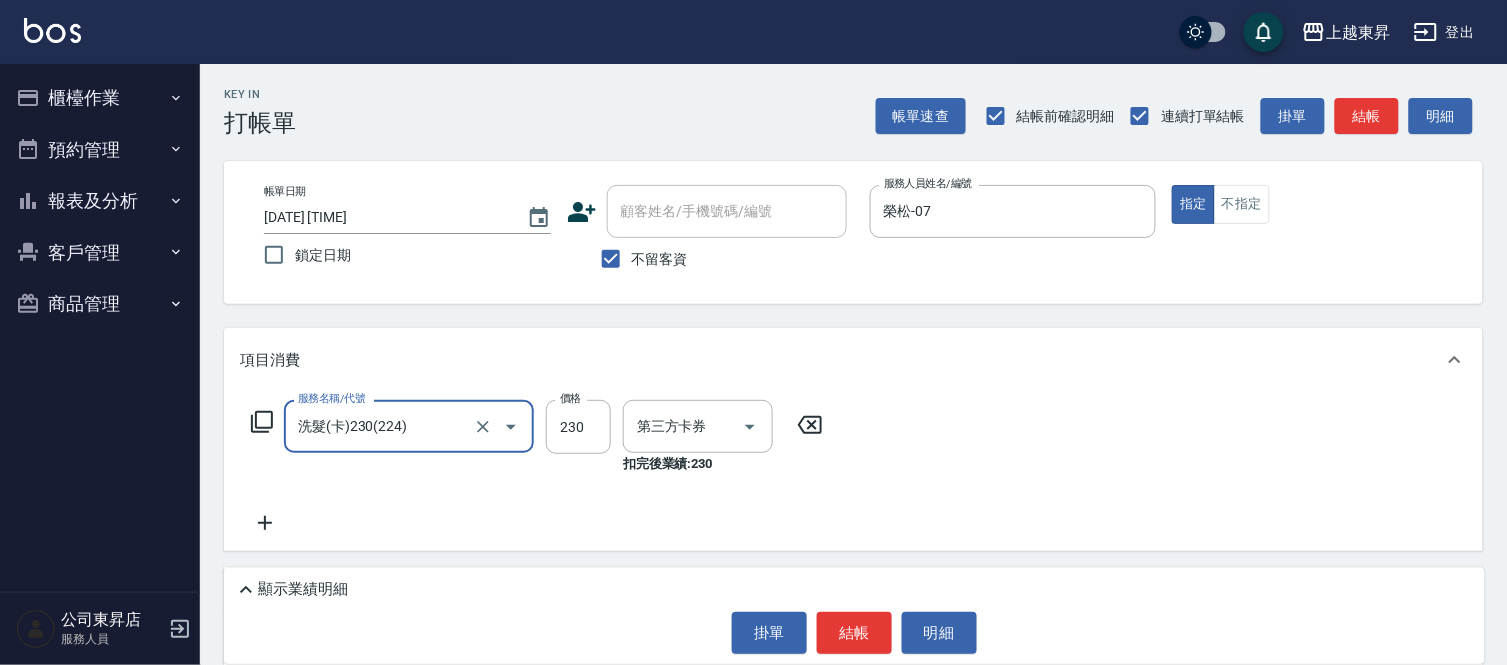 type on "舊有卡券" 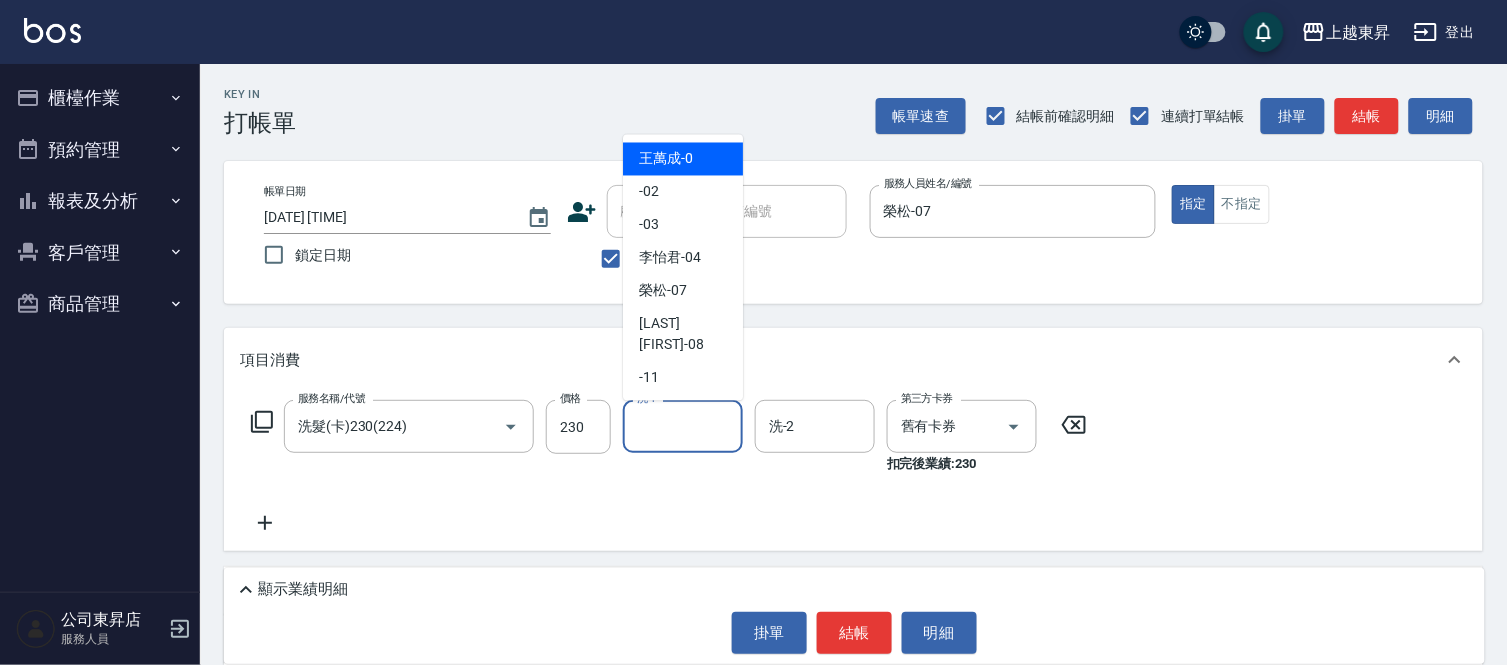 click on "洗-1" at bounding box center (683, 426) 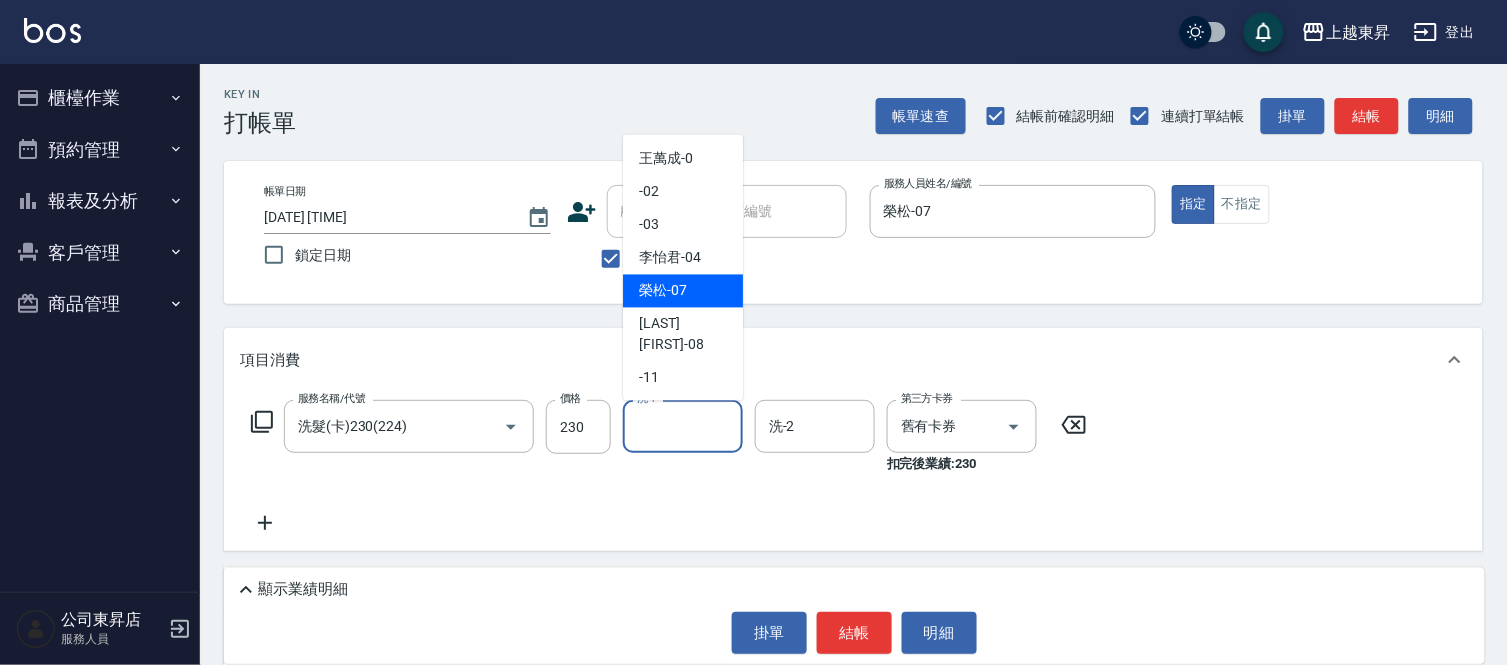 click on "榮松 -07" at bounding box center [683, 291] 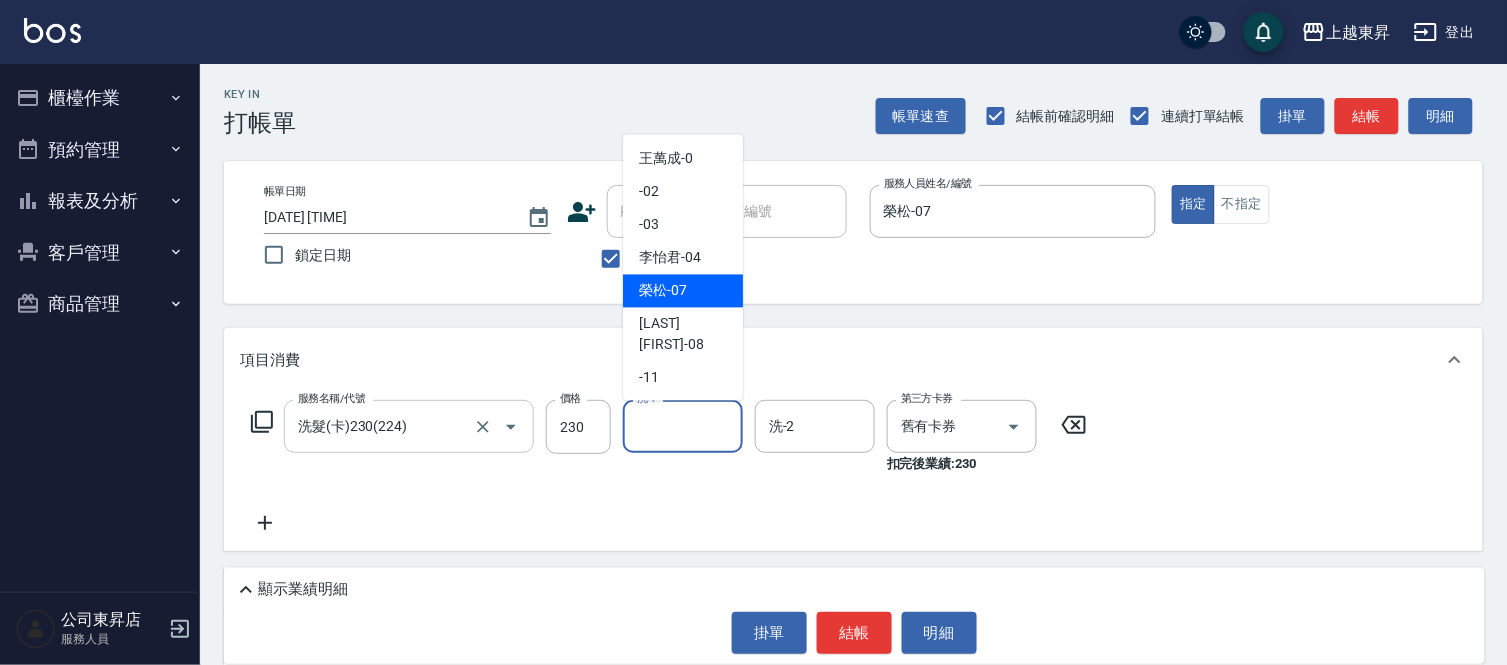type on "榮松-07" 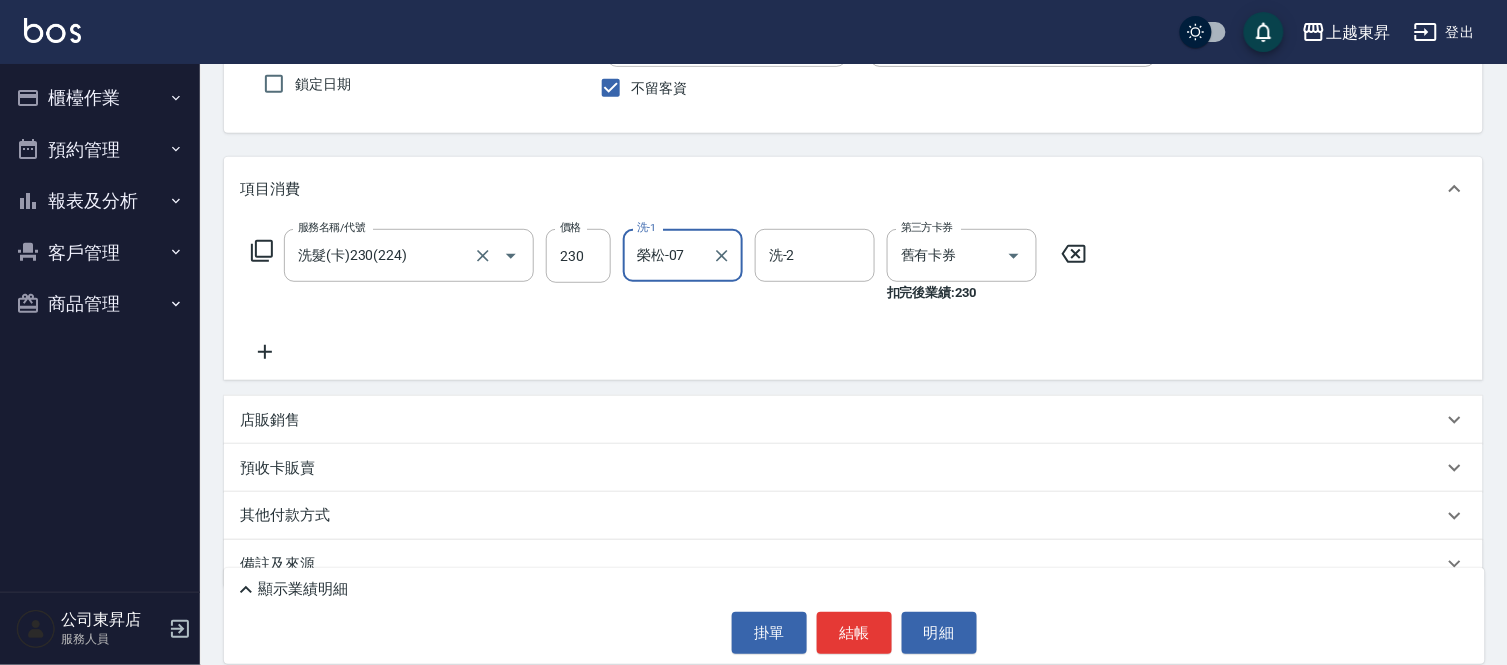 scroll, scrollTop: 203, scrollLeft: 0, axis: vertical 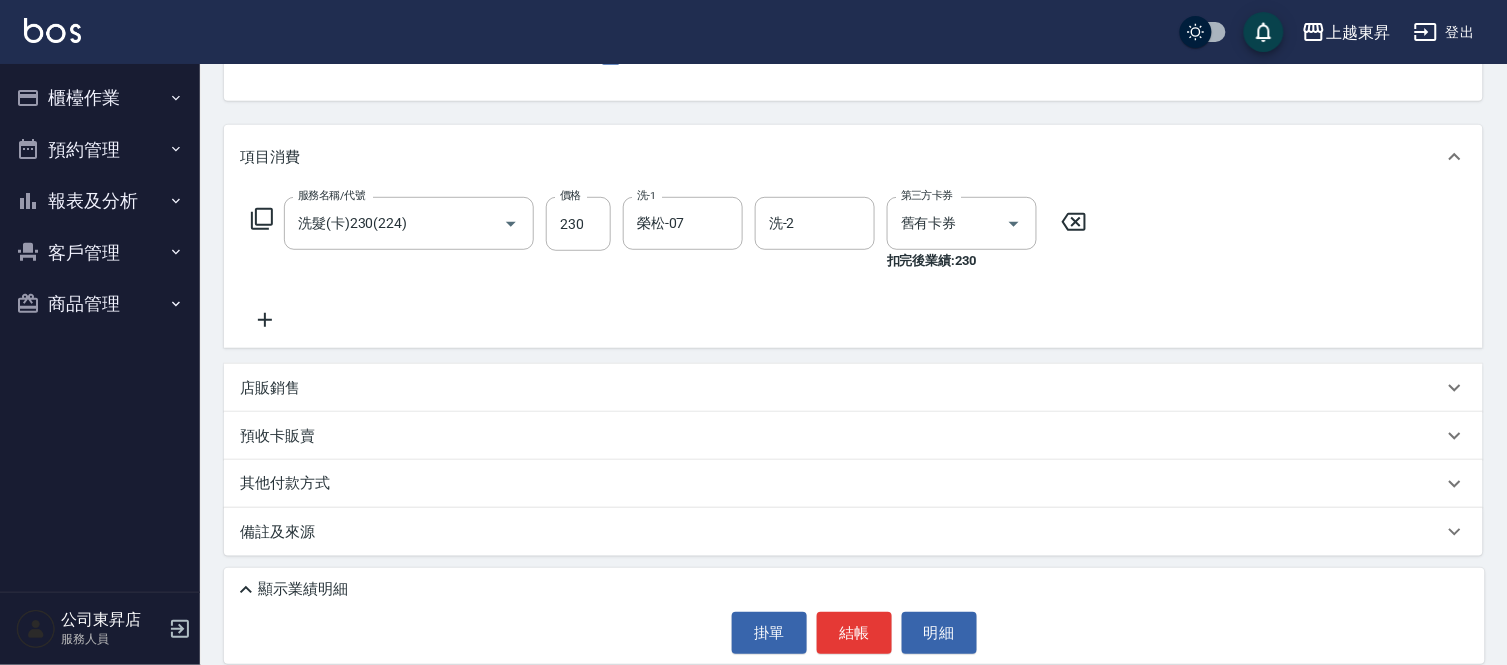 click 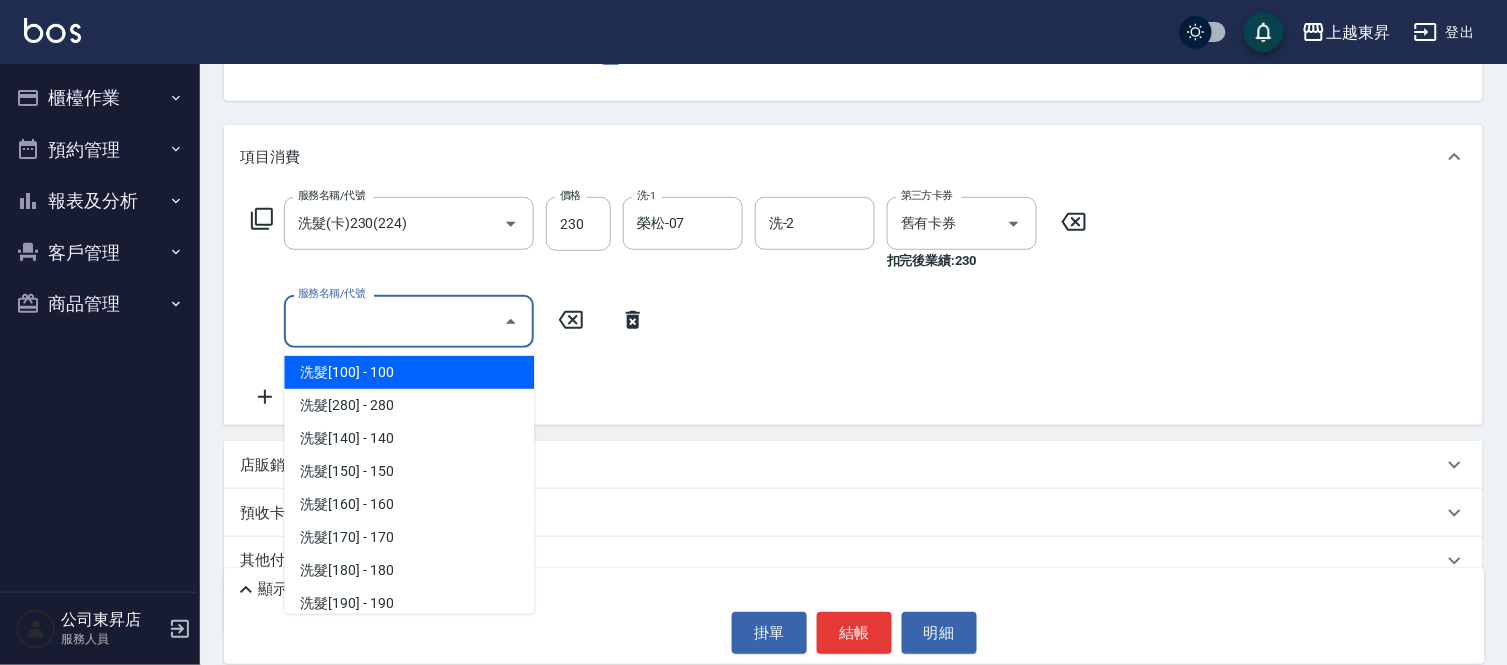 click on "服務名稱/代號" at bounding box center (394, 321) 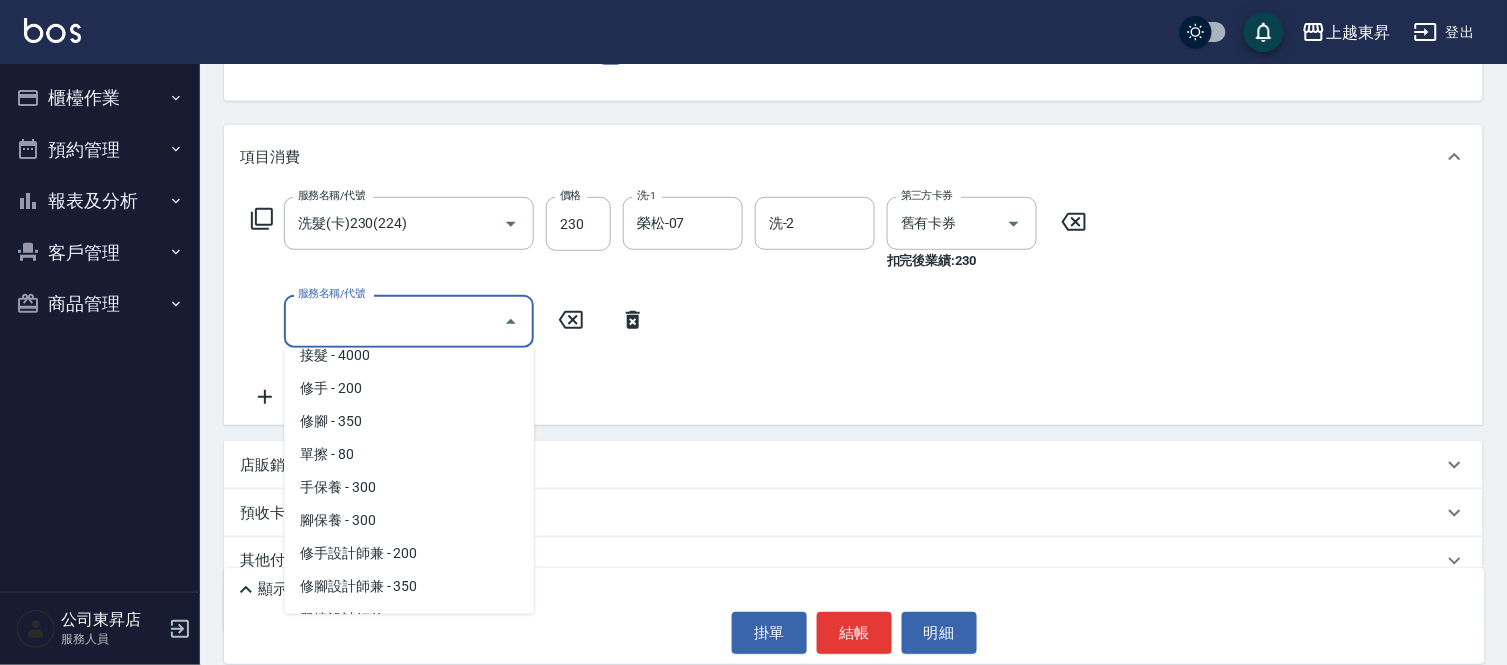 scroll, scrollTop: 3861, scrollLeft: 0, axis: vertical 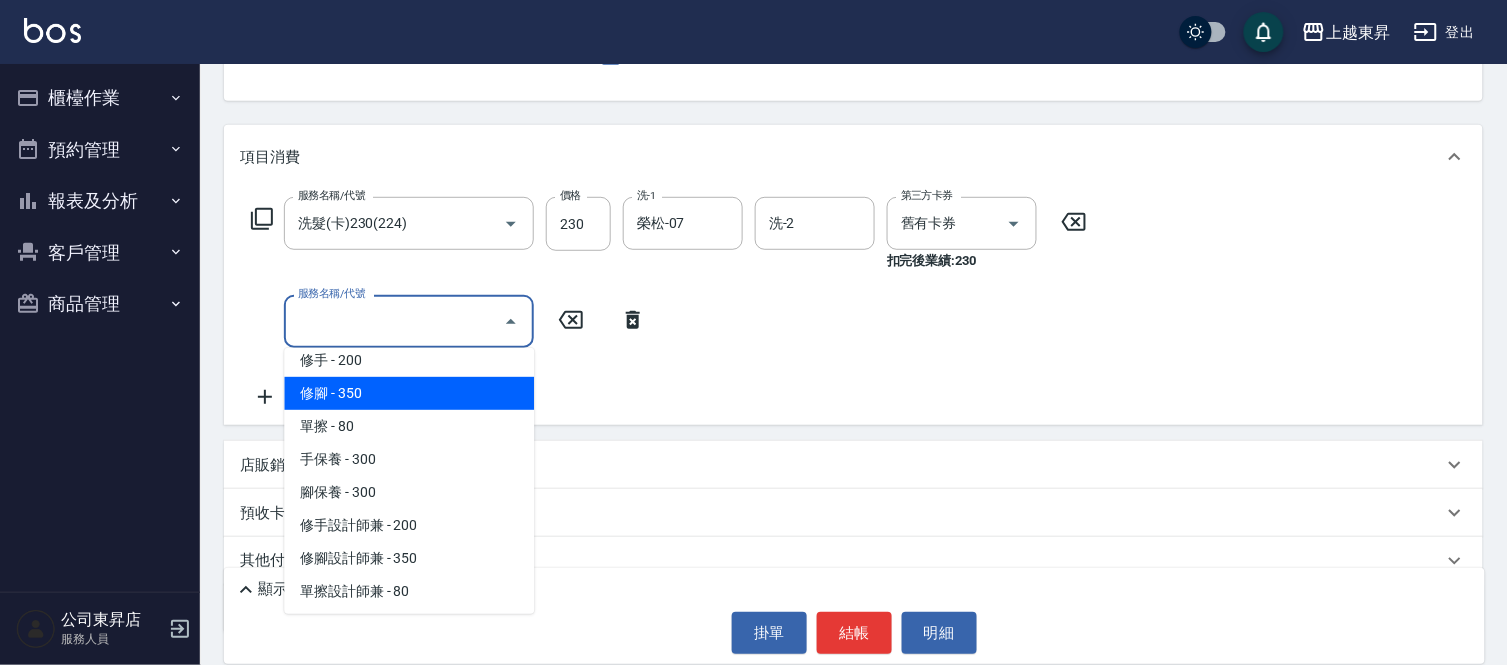 click on "修腳 - 350" at bounding box center (409, 393) 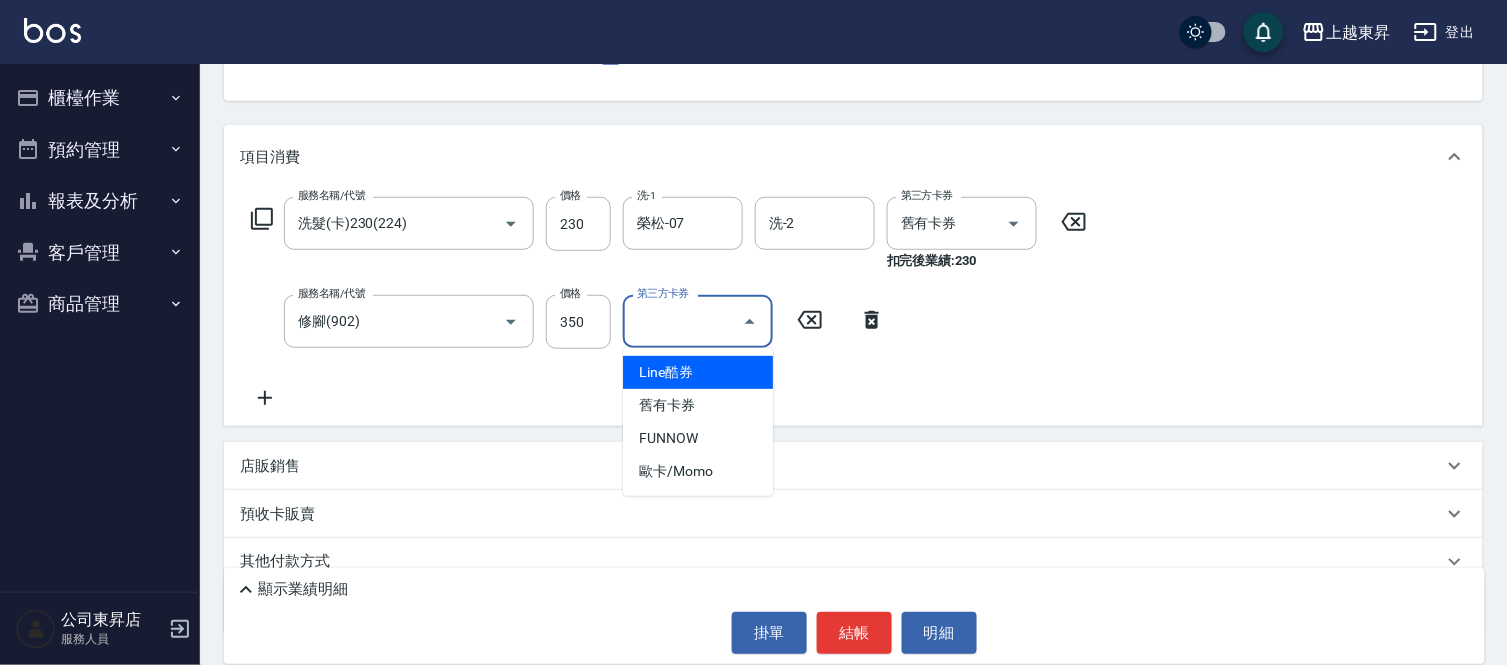 click on "第三方卡券" at bounding box center [683, 321] 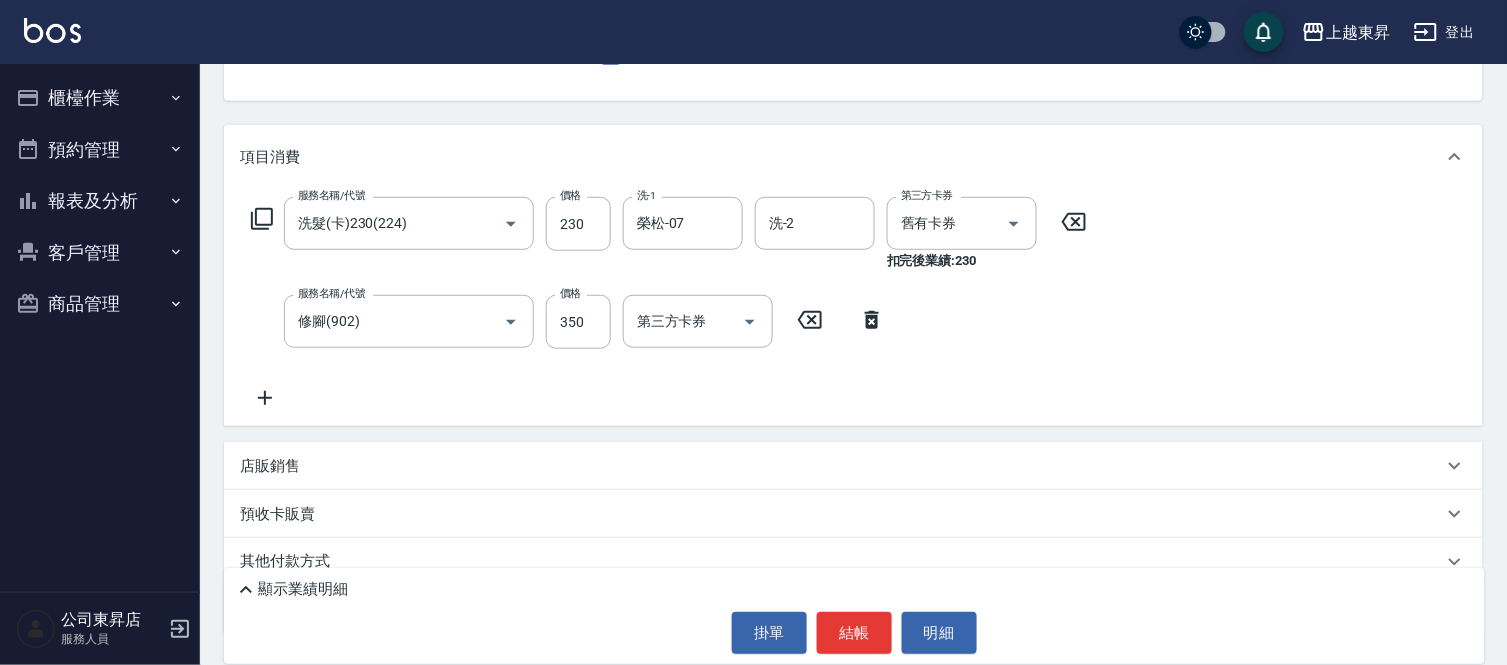 click on "預收卡販賣" at bounding box center [853, 514] 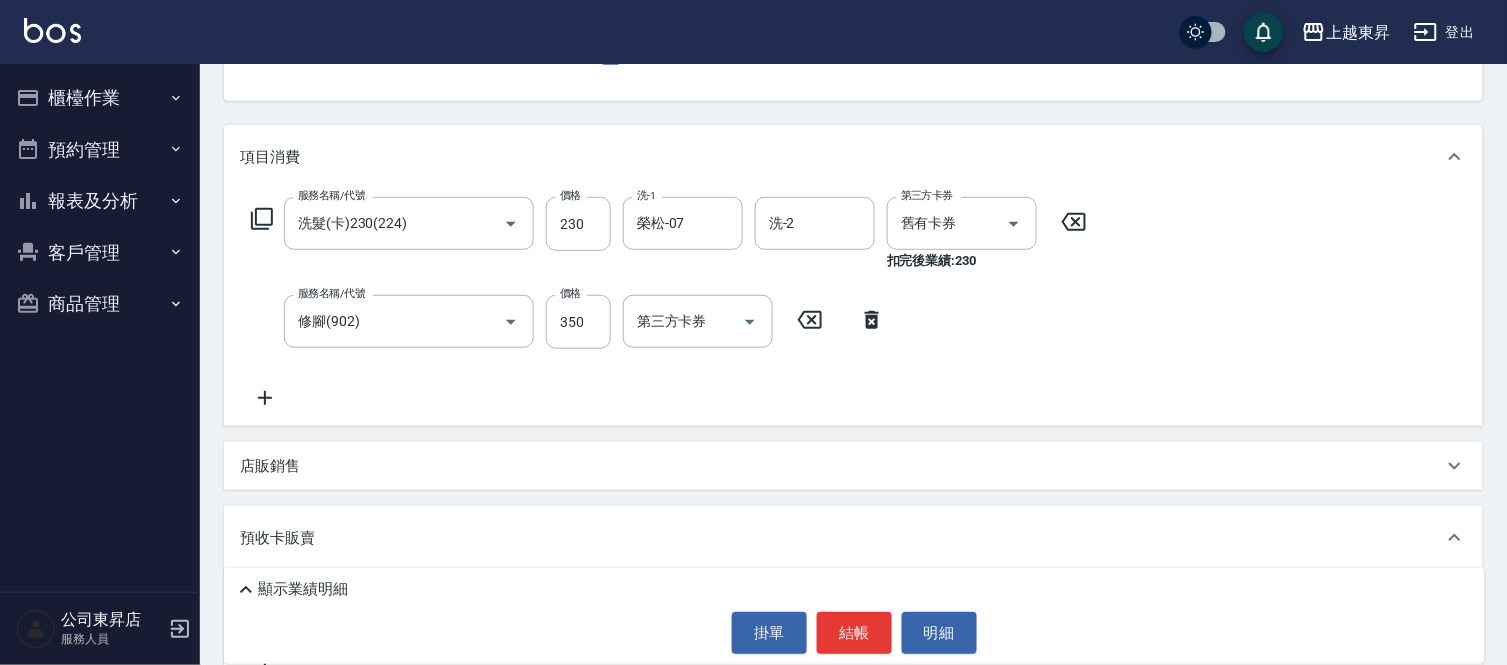 scroll, scrollTop: 2, scrollLeft: 0, axis: vertical 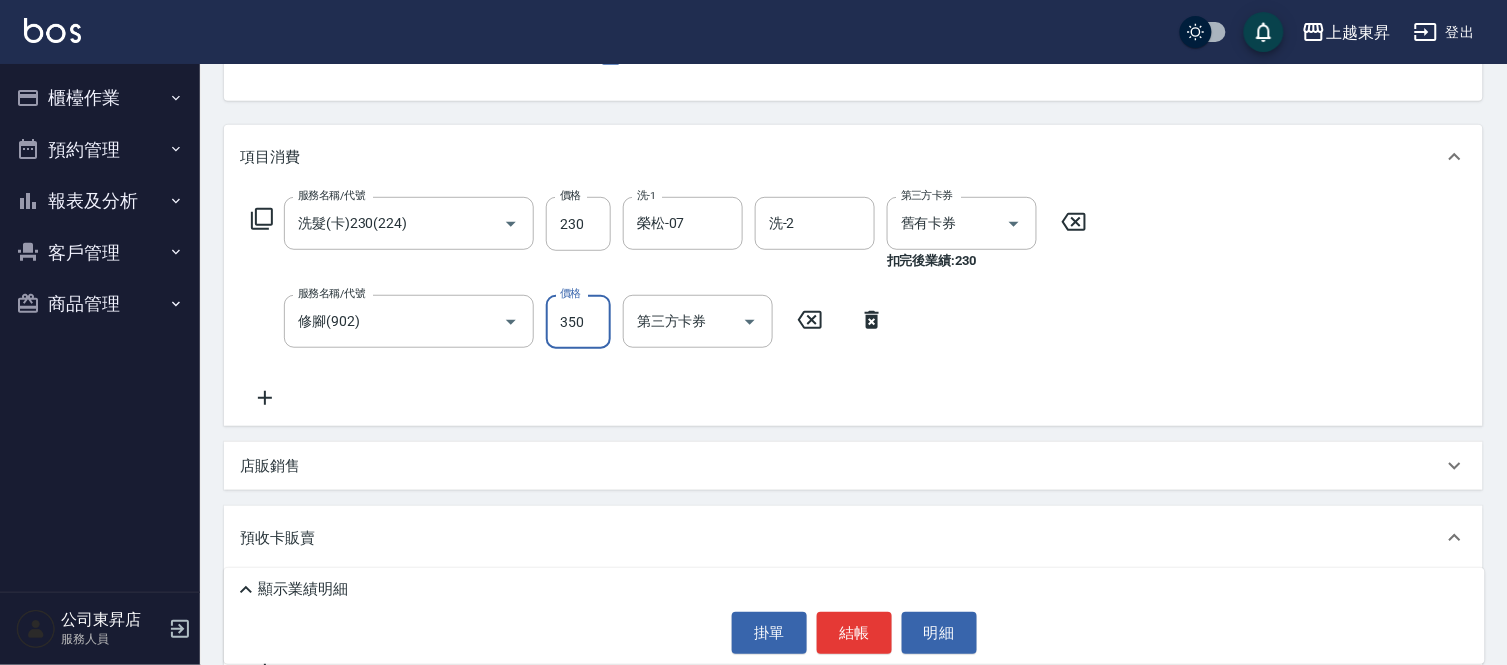click on "350" at bounding box center (578, 322) 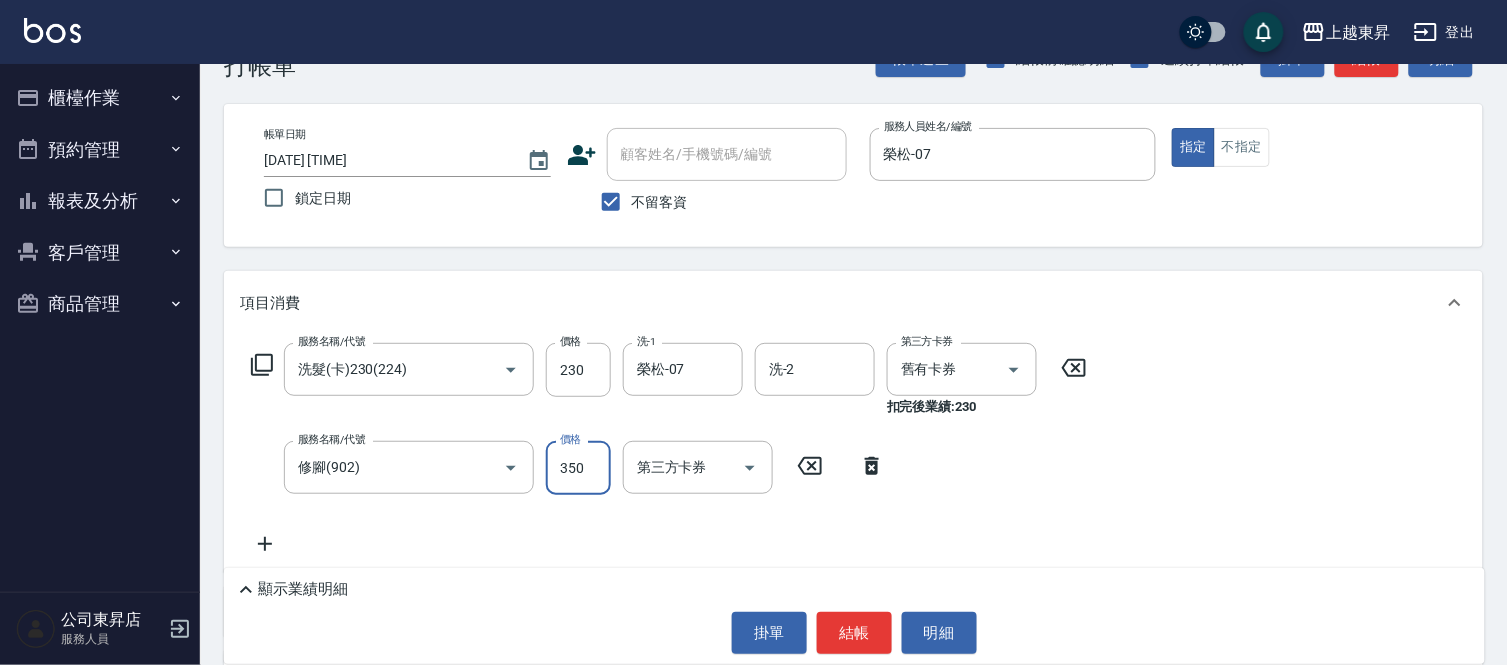 scroll, scrollTop: 0, scrollLeft: 0, axis: both 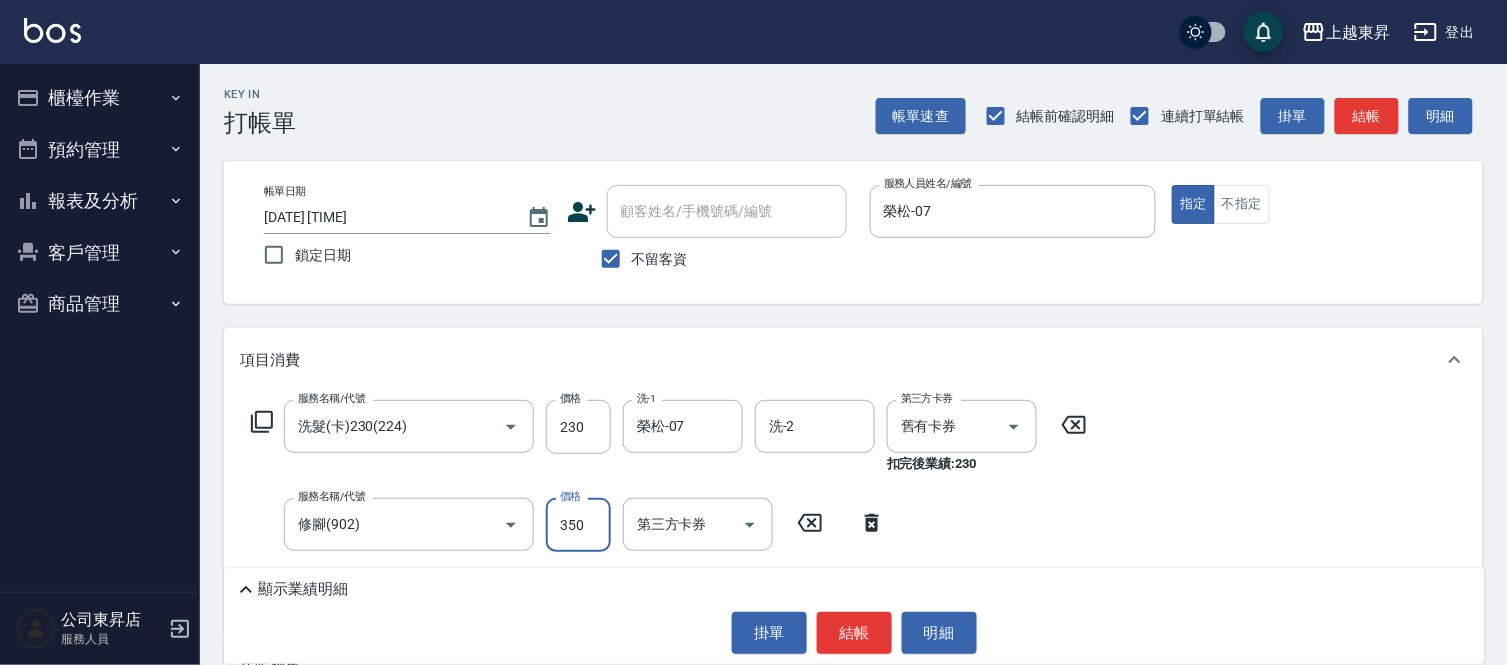click on "350" at bounding box center [578, 525] 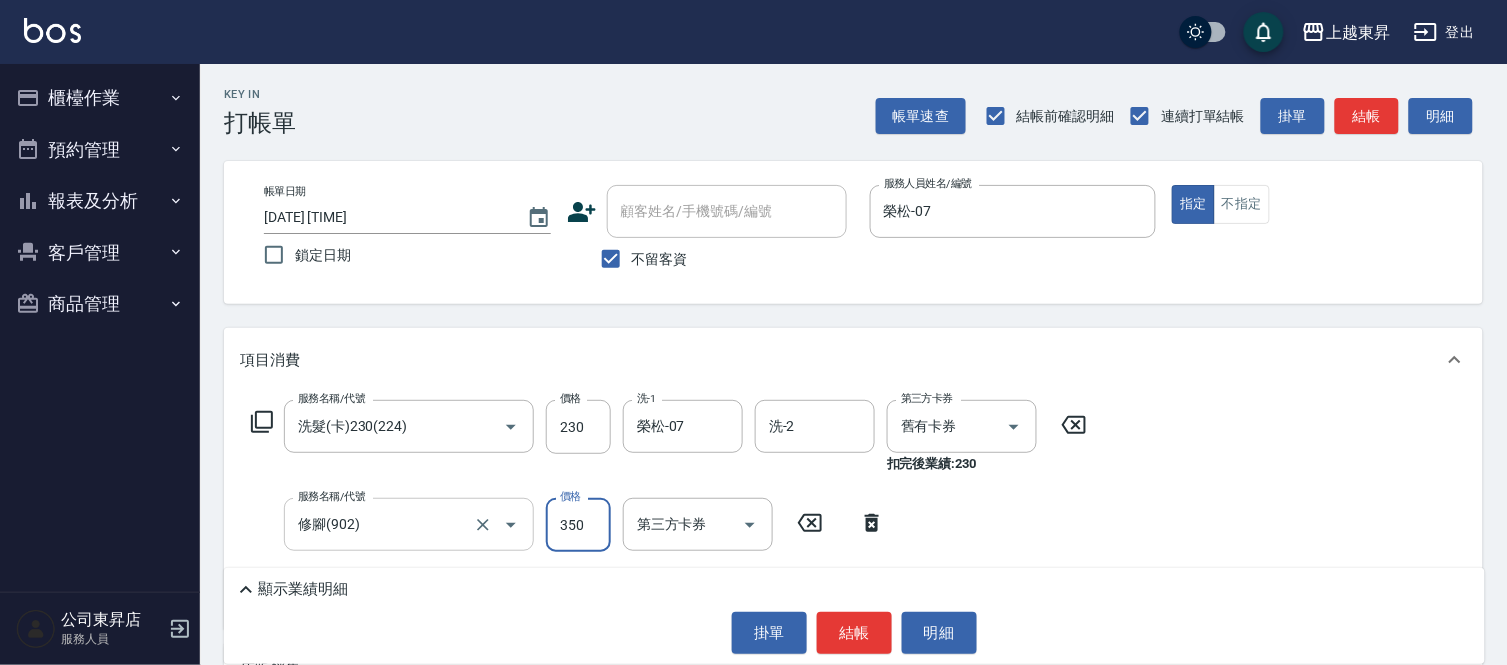 click on "修腳(902) 服務名稱/代號" at bounding box center (409, 524) 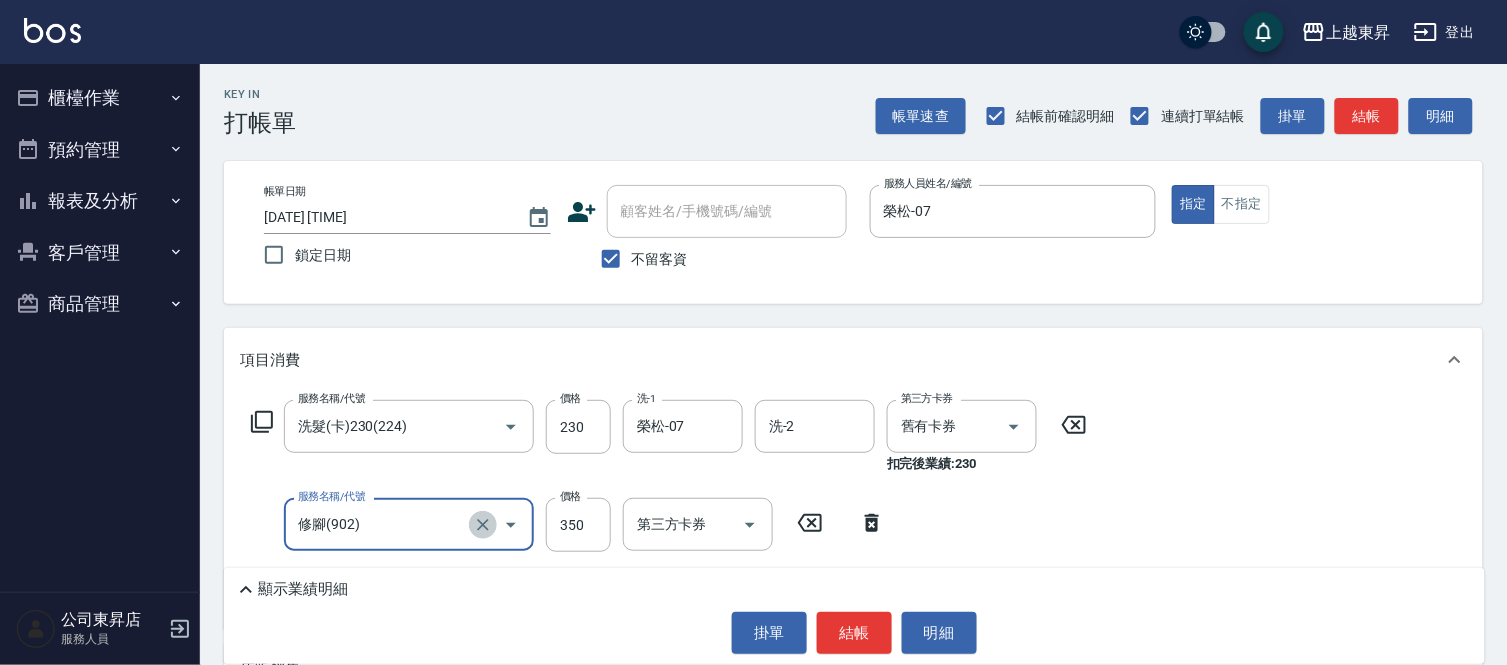 click 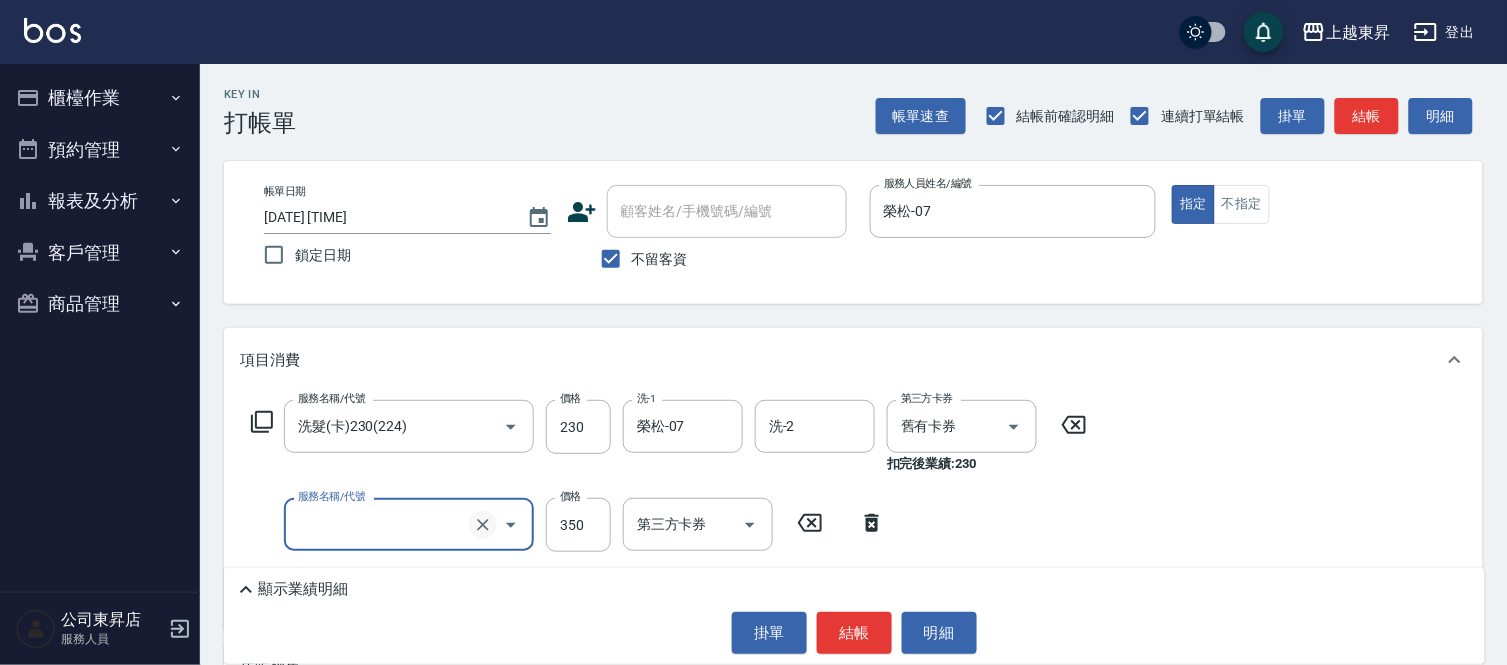click 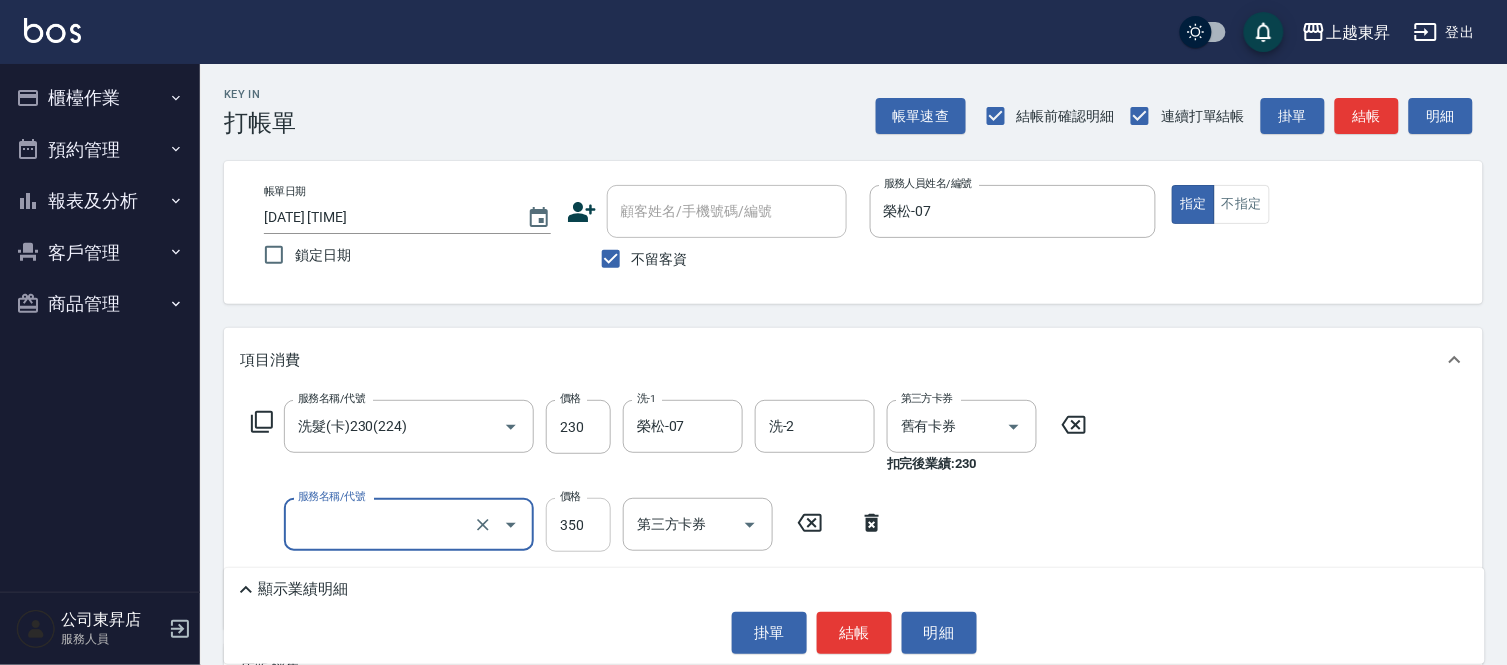 type on "修腳(902)" 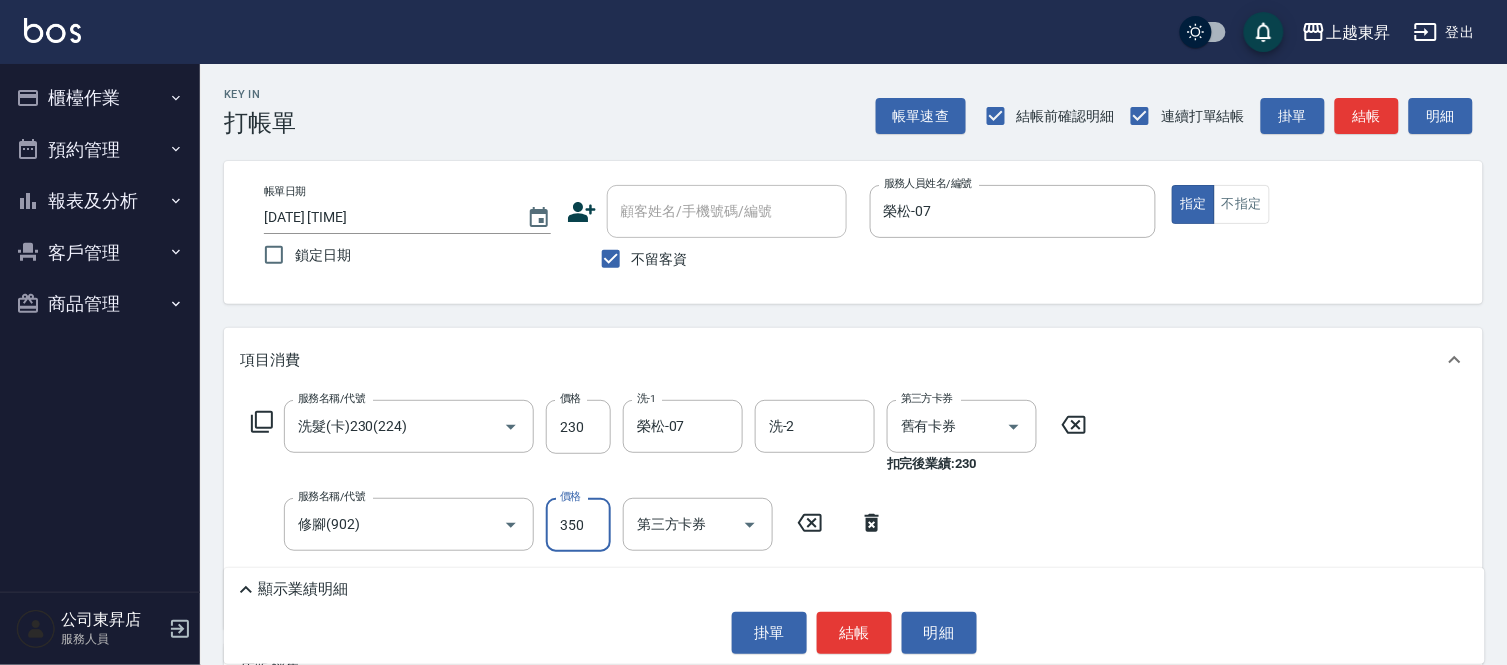 click on "350" at bounding box center [578, 525] 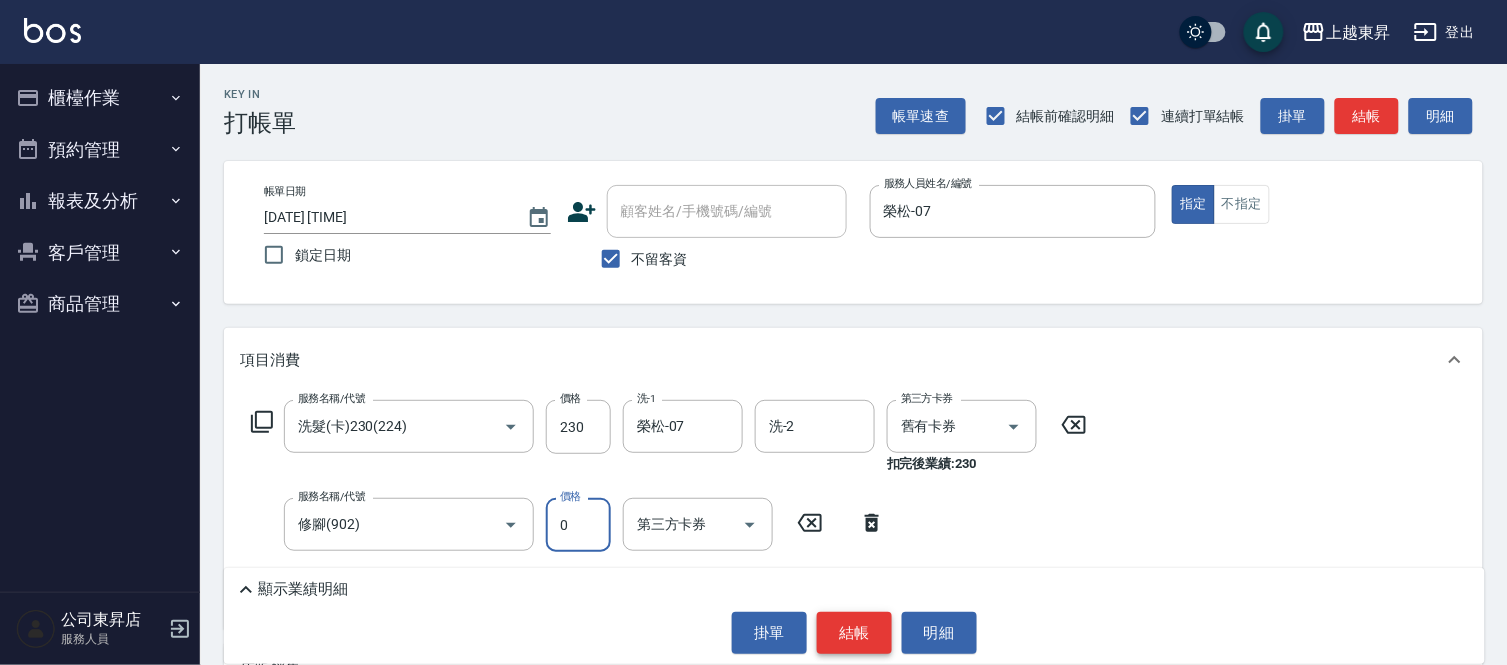 type on "0" 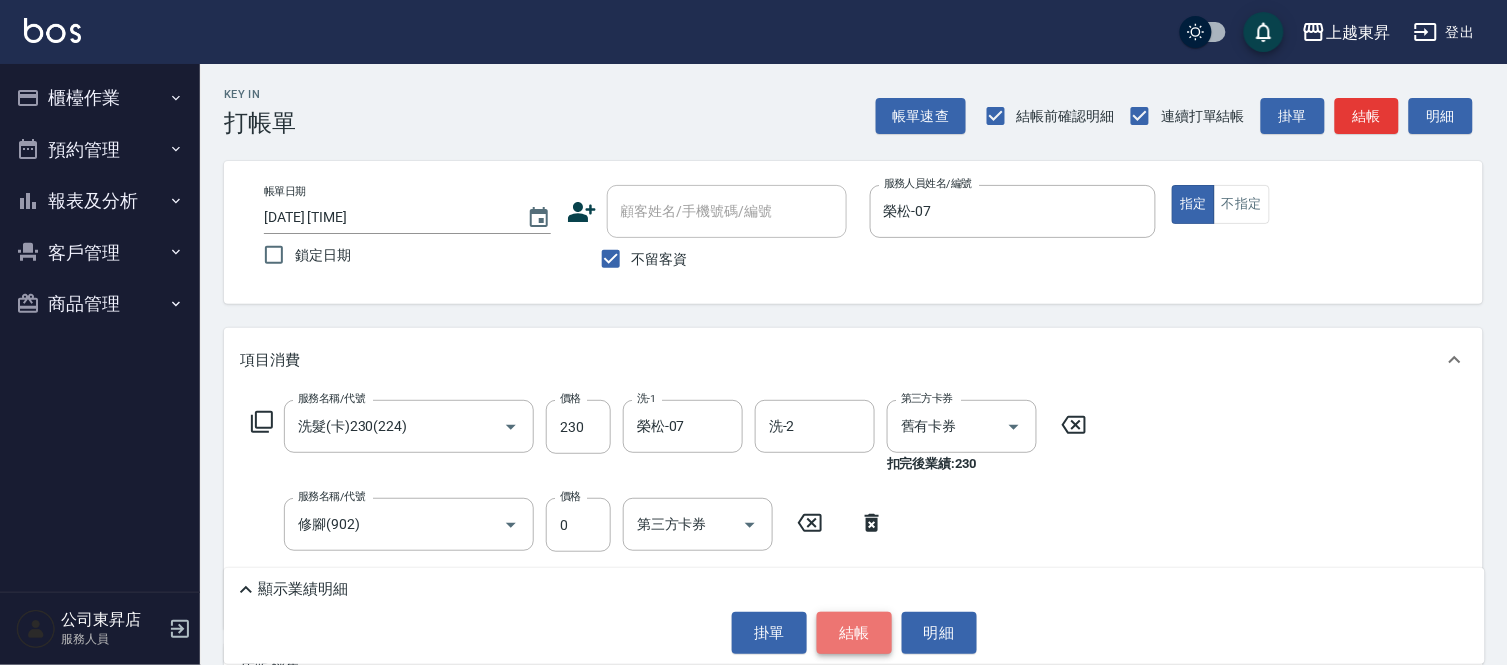 click on "結帳" at bounding box center [854, 633] 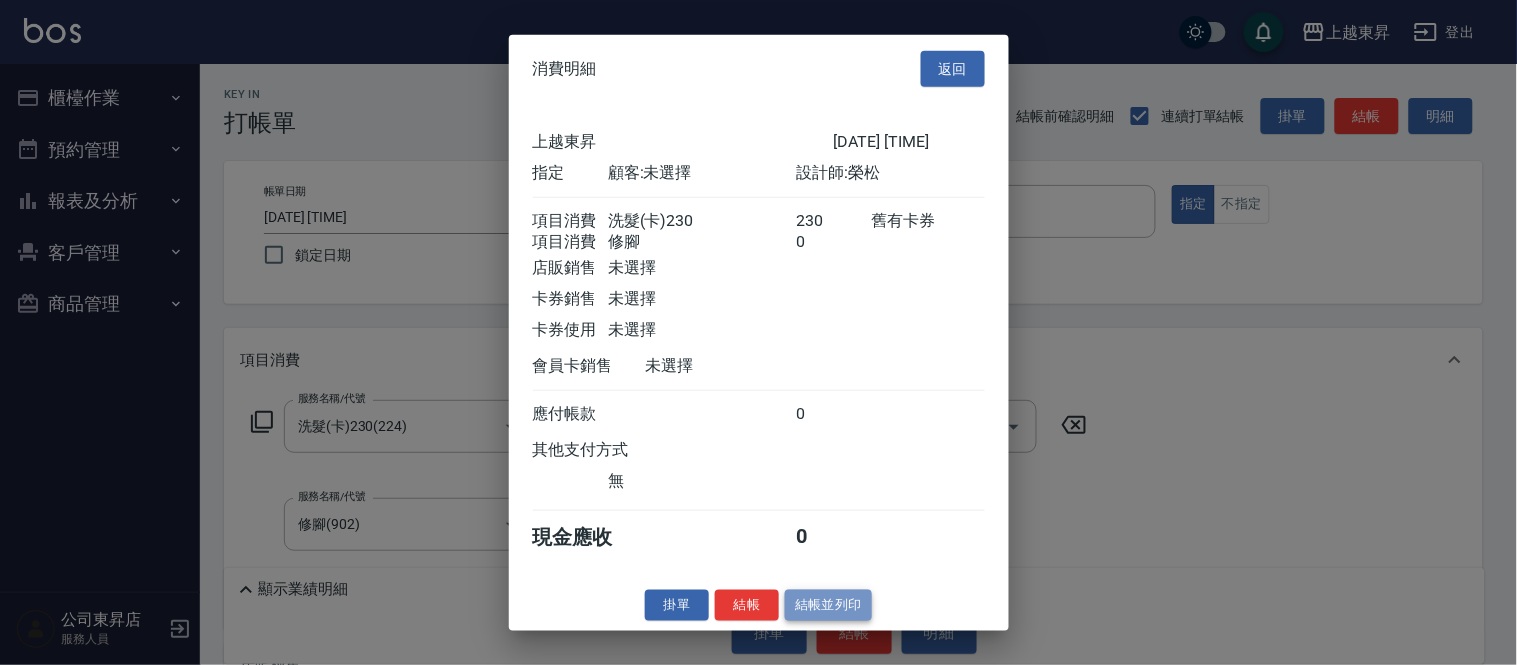 click on "結帳並列印" at bounding box center [828, 605] 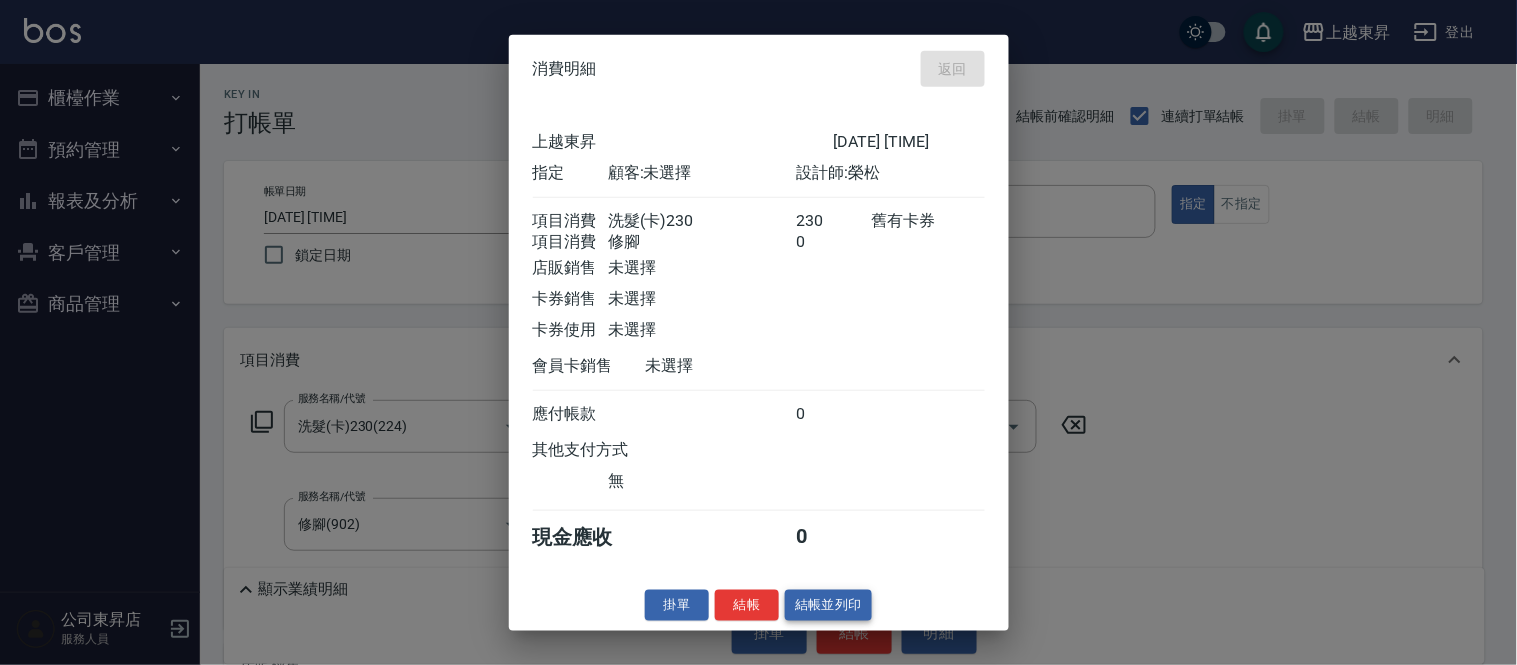type on "[DATE] [TIME]" 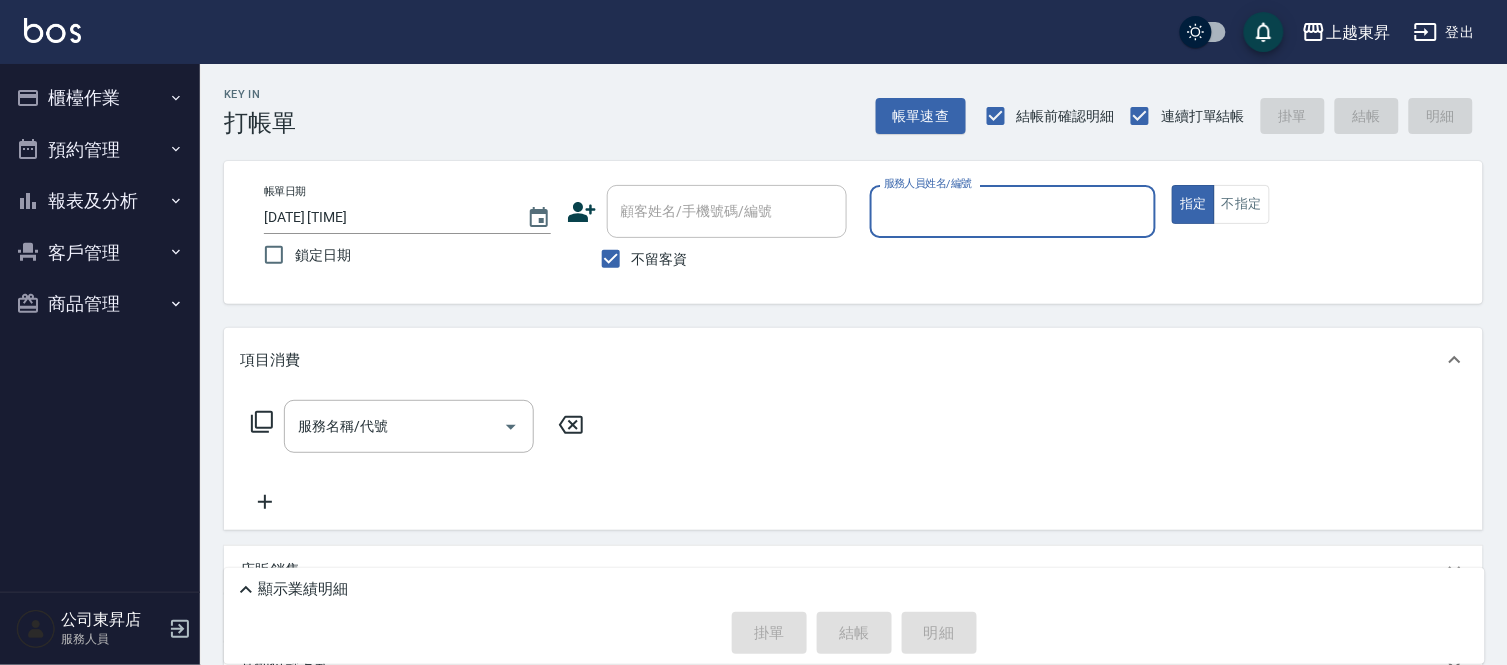 scroll, scrollTop: 0, scrollLeft: 0, axis: both 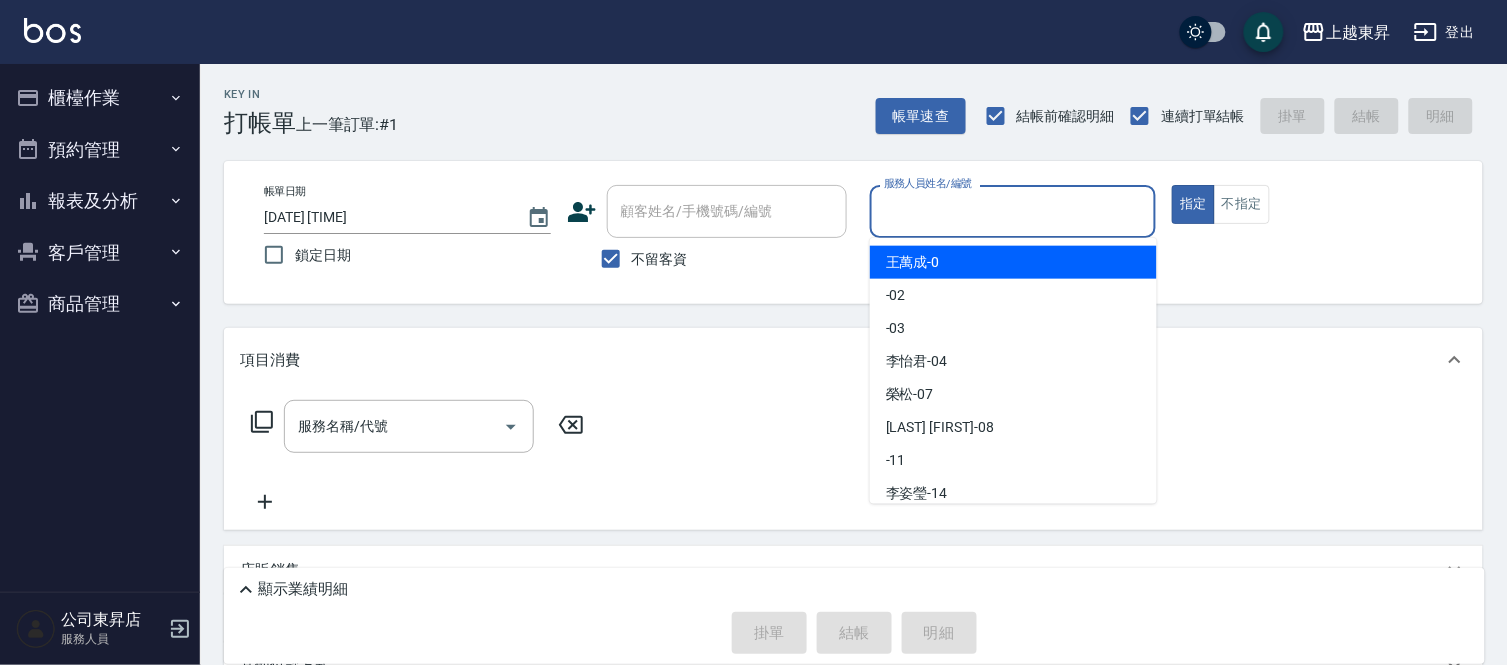click on "服務人員姓名/編號" at bounding box center (1013, 211) 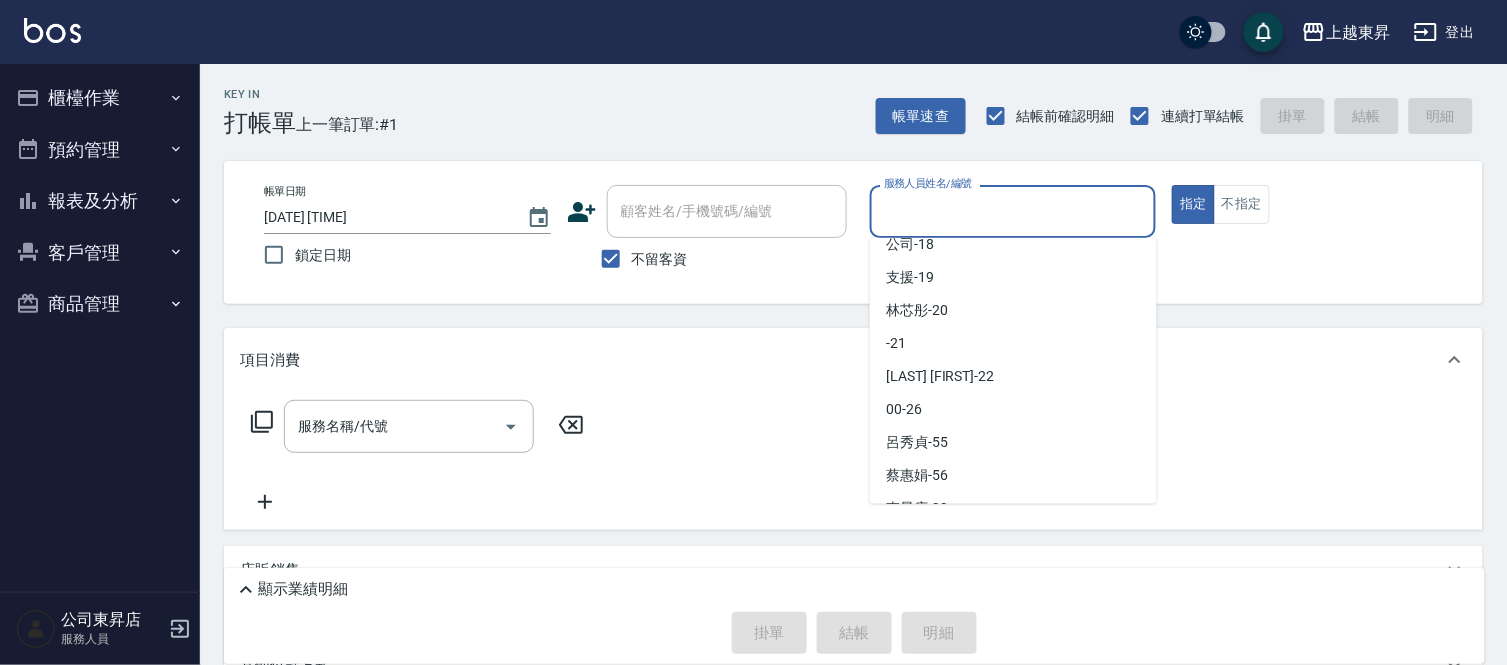 scroll, scrollTop: 310, scrollLeft: 0, axis: vertical 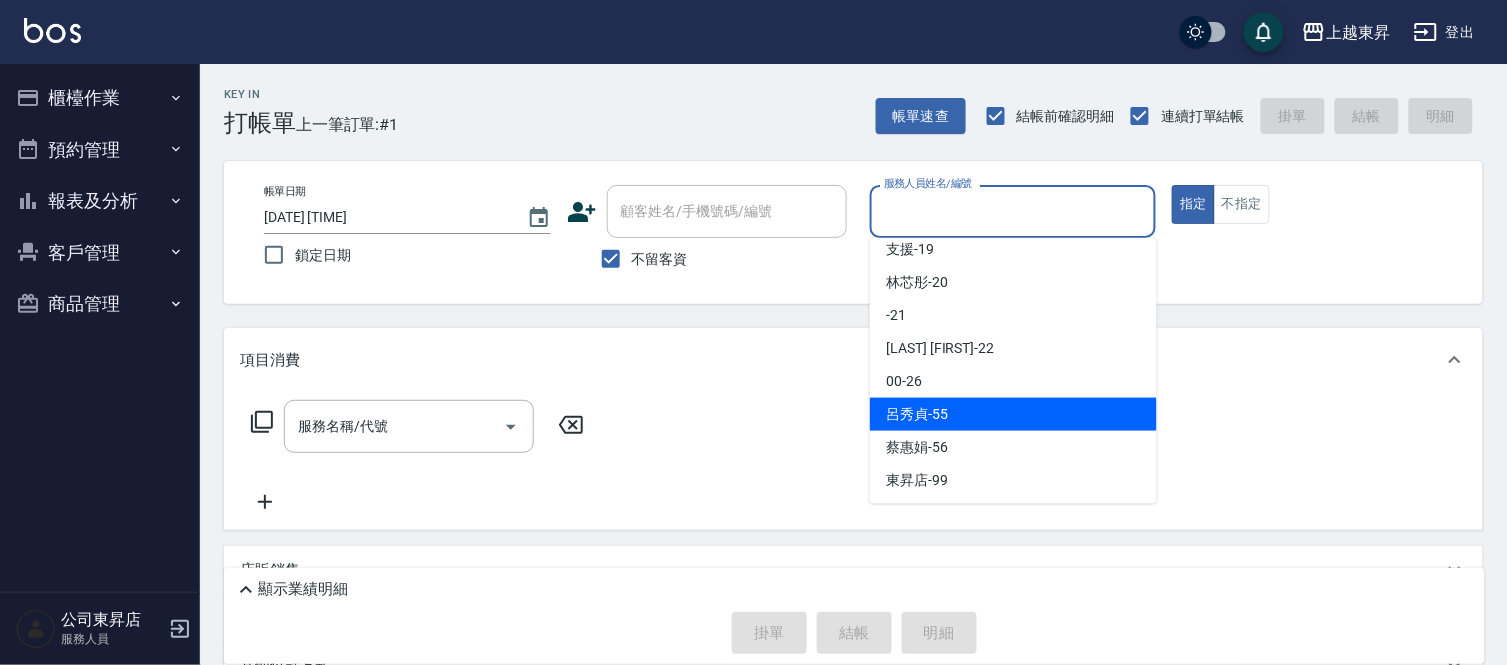 click on "[LAST] -55" at bounding box center (917, 414) 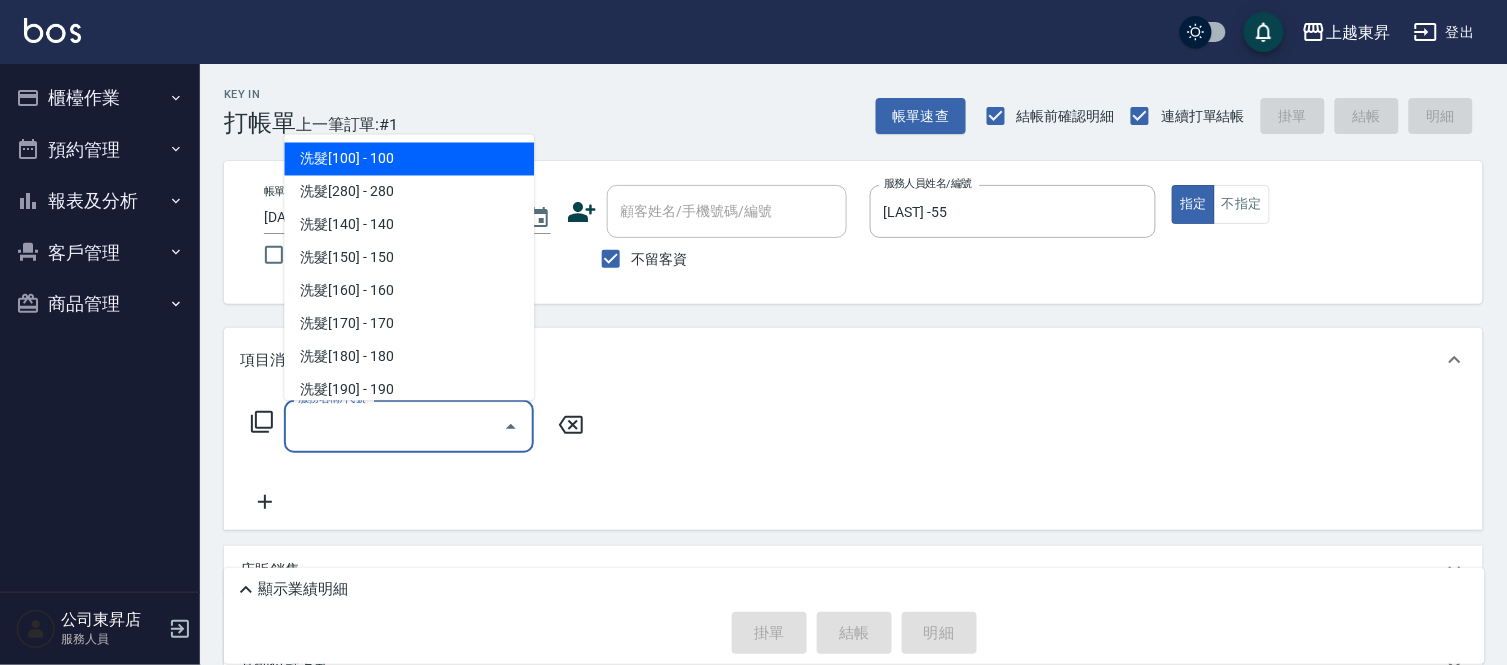 click on "服務名稱/代號" at bounding box center (394, 426) 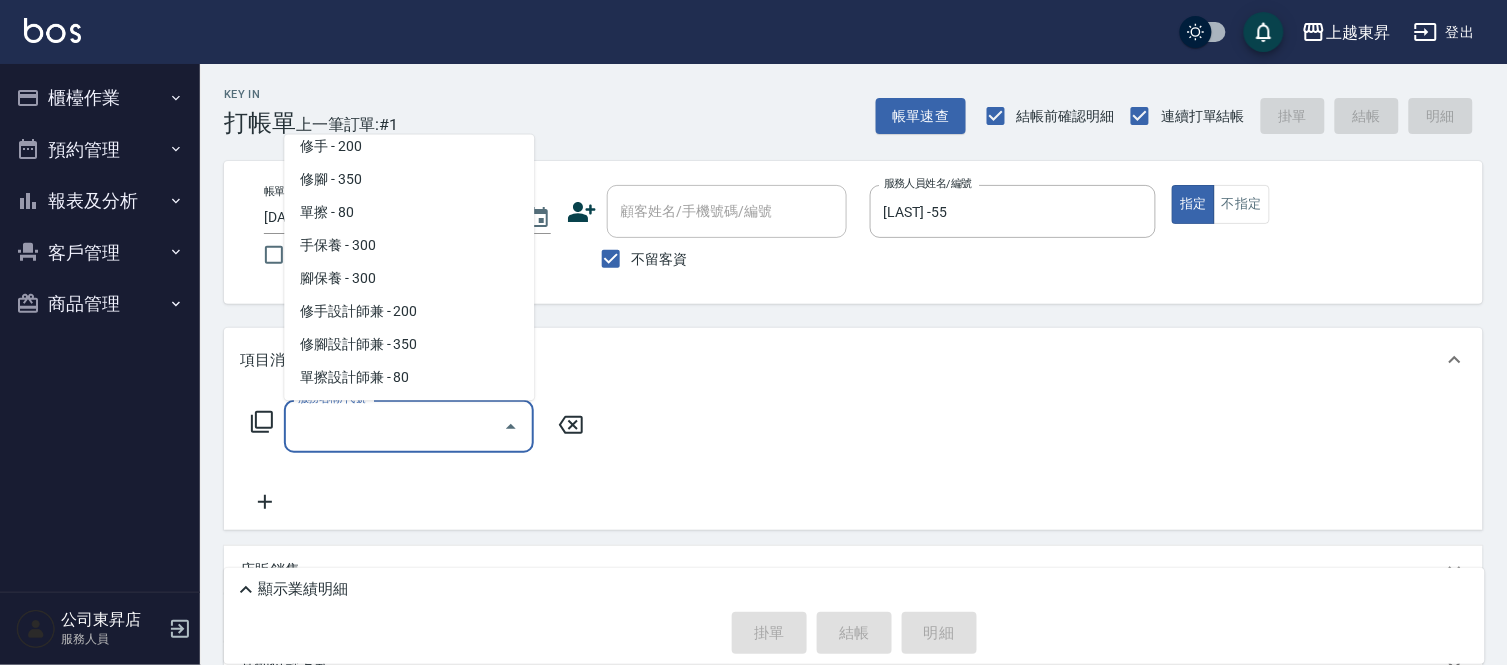 scroll, scrollTop: 3750, scrollLeft: 0, axis: vertical 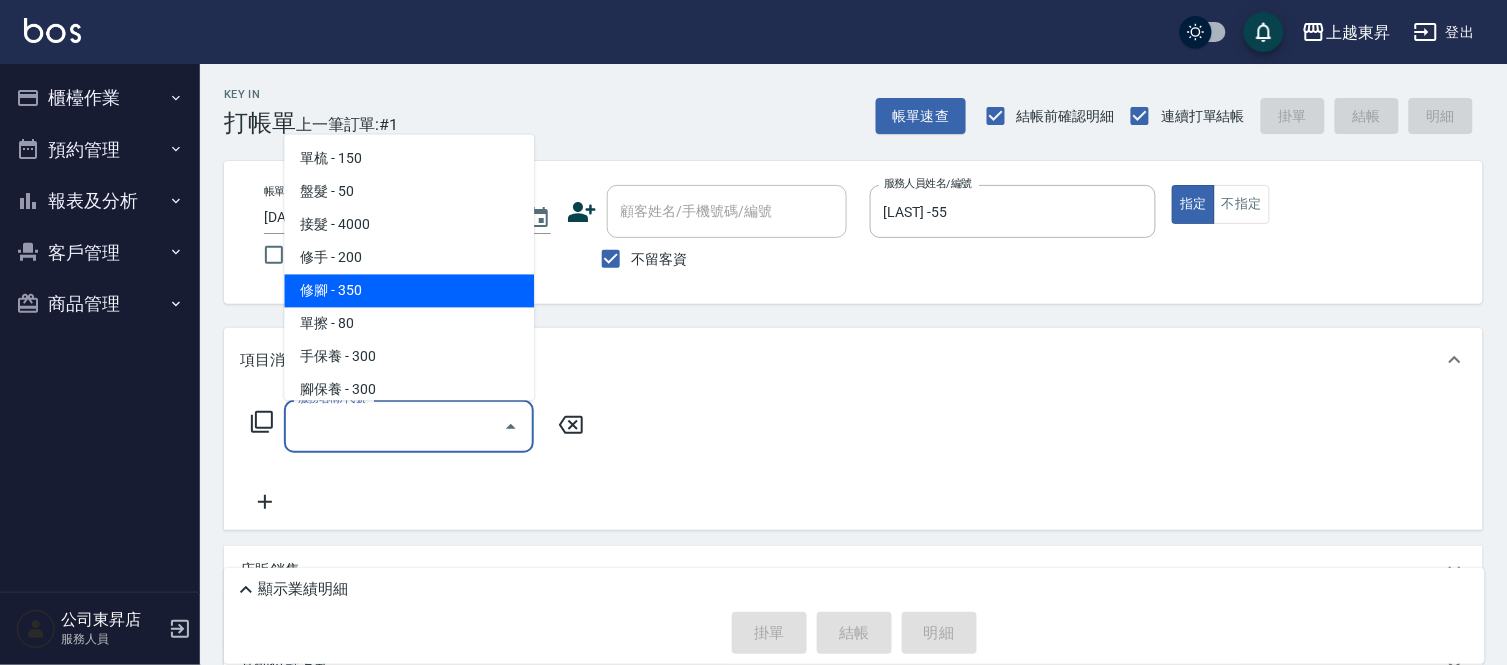 click on "修腳 - 350" at bounding box center [409, 291] 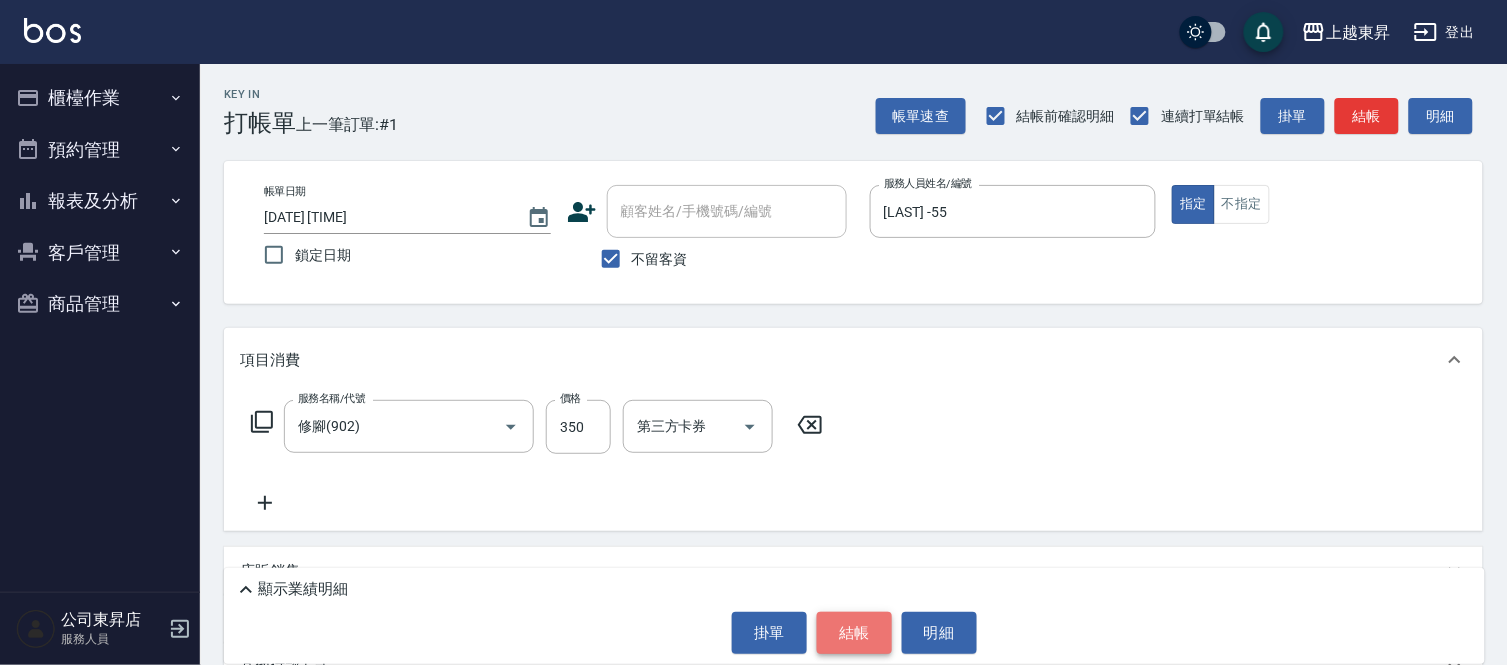 click on "結帳" at bounding box center (854, 633) 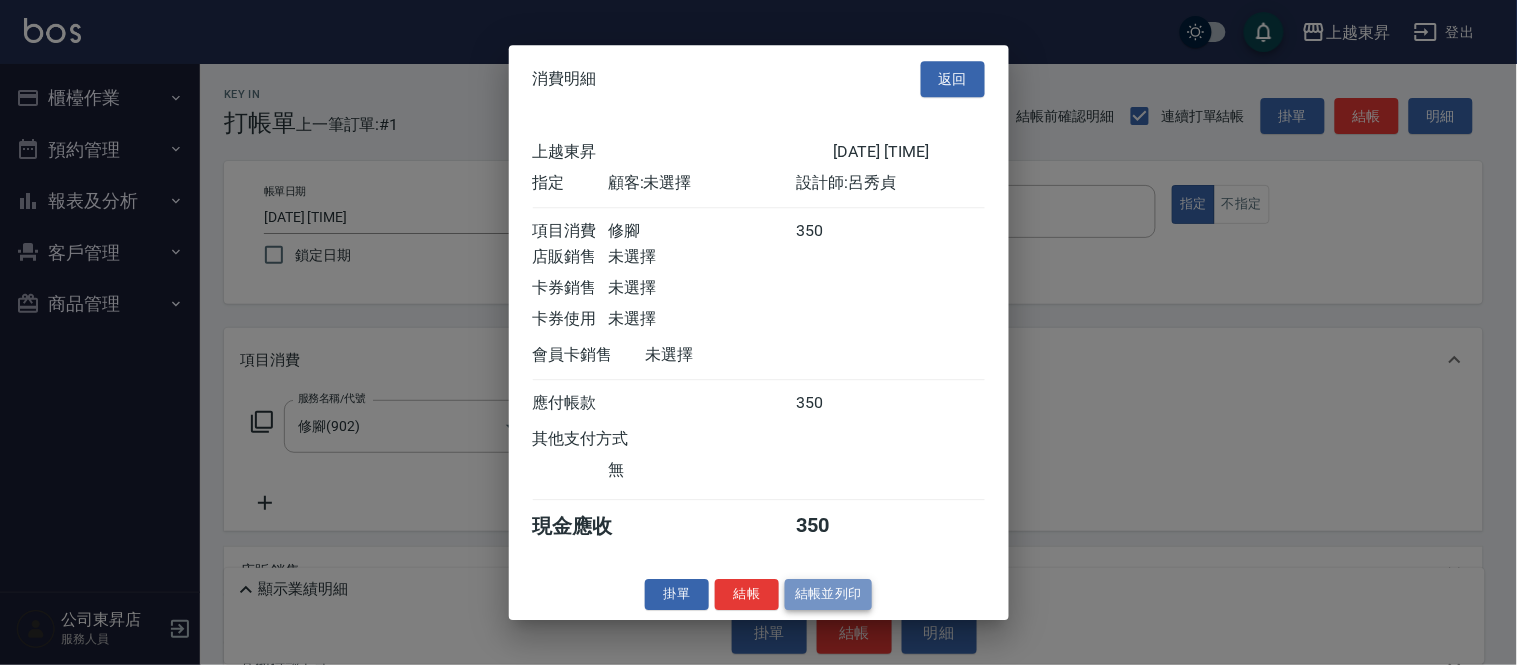click on "結帳並列印" at bounding box center (828, 594) 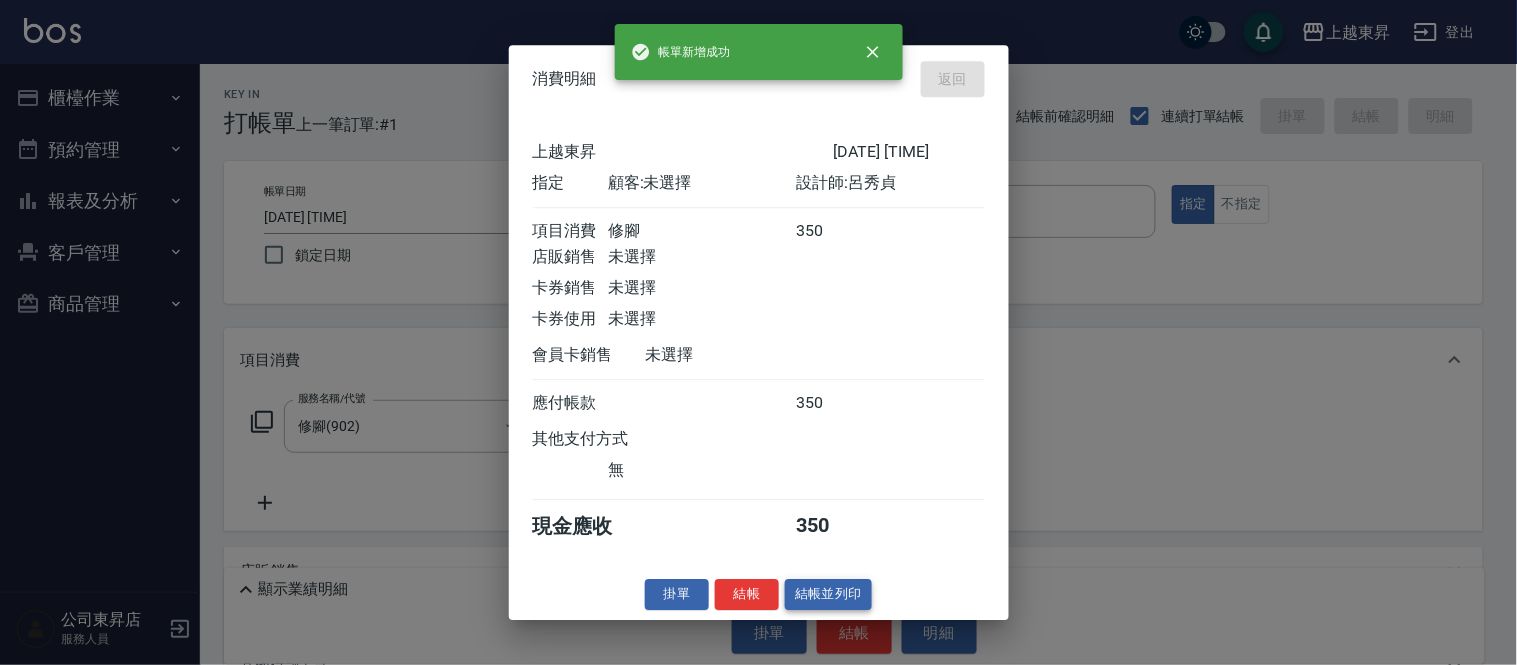 type 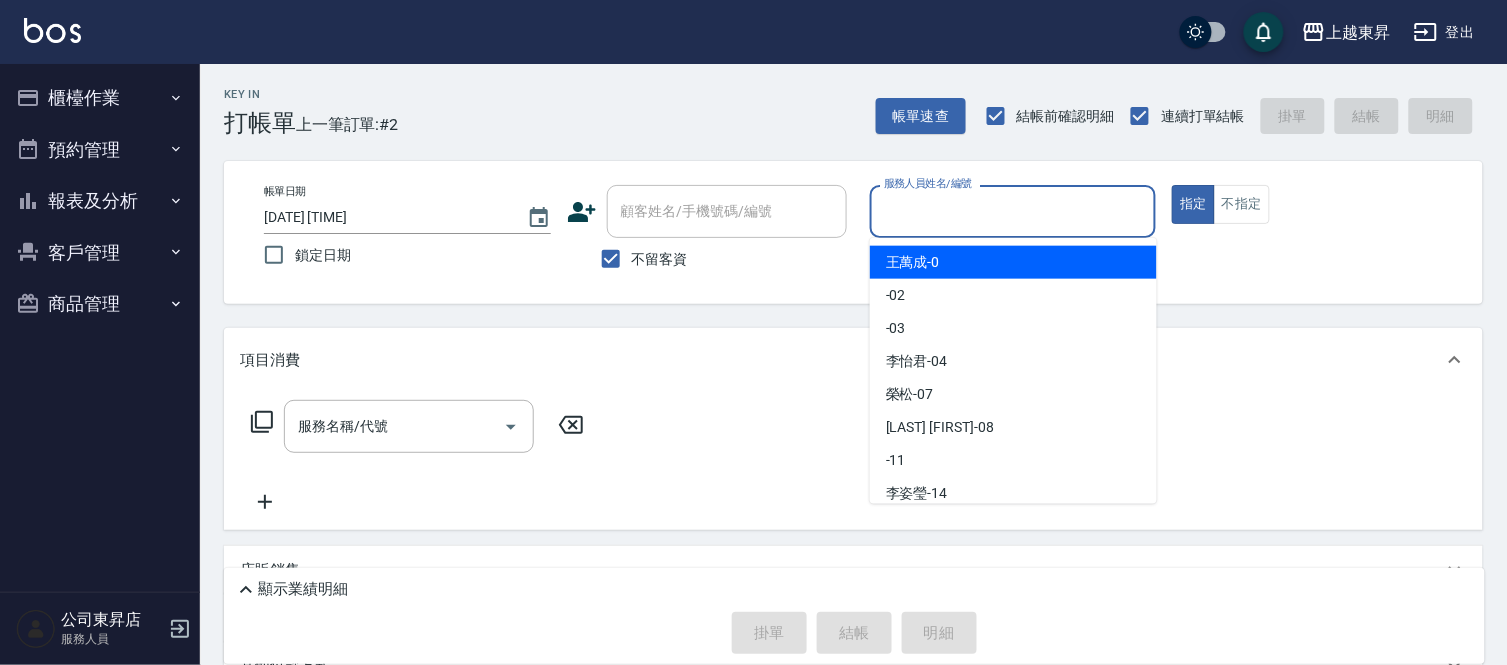 drag, startPoint x: 914, startPoint y: 201, endPoint x: 868, endPoint y: 281, distance: 92.28217 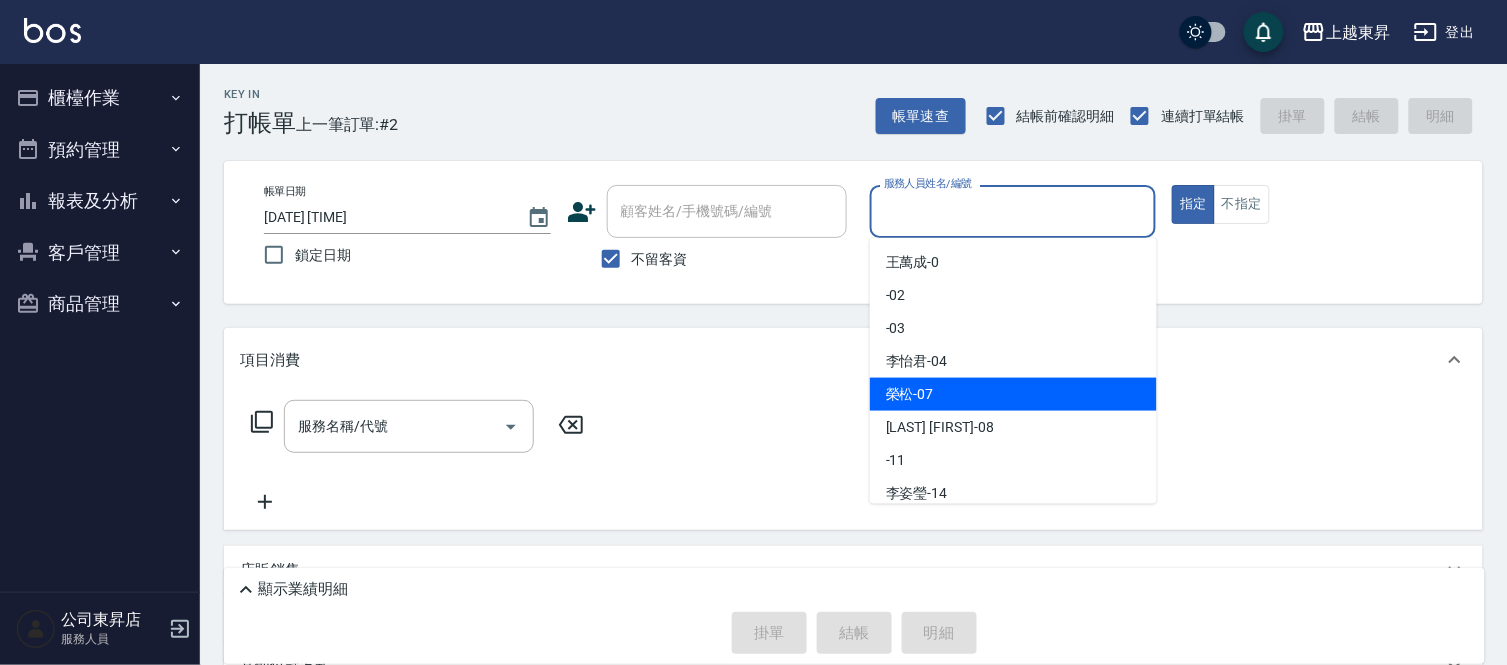 click on "榮松 -07" at bounding box center [910, 394] 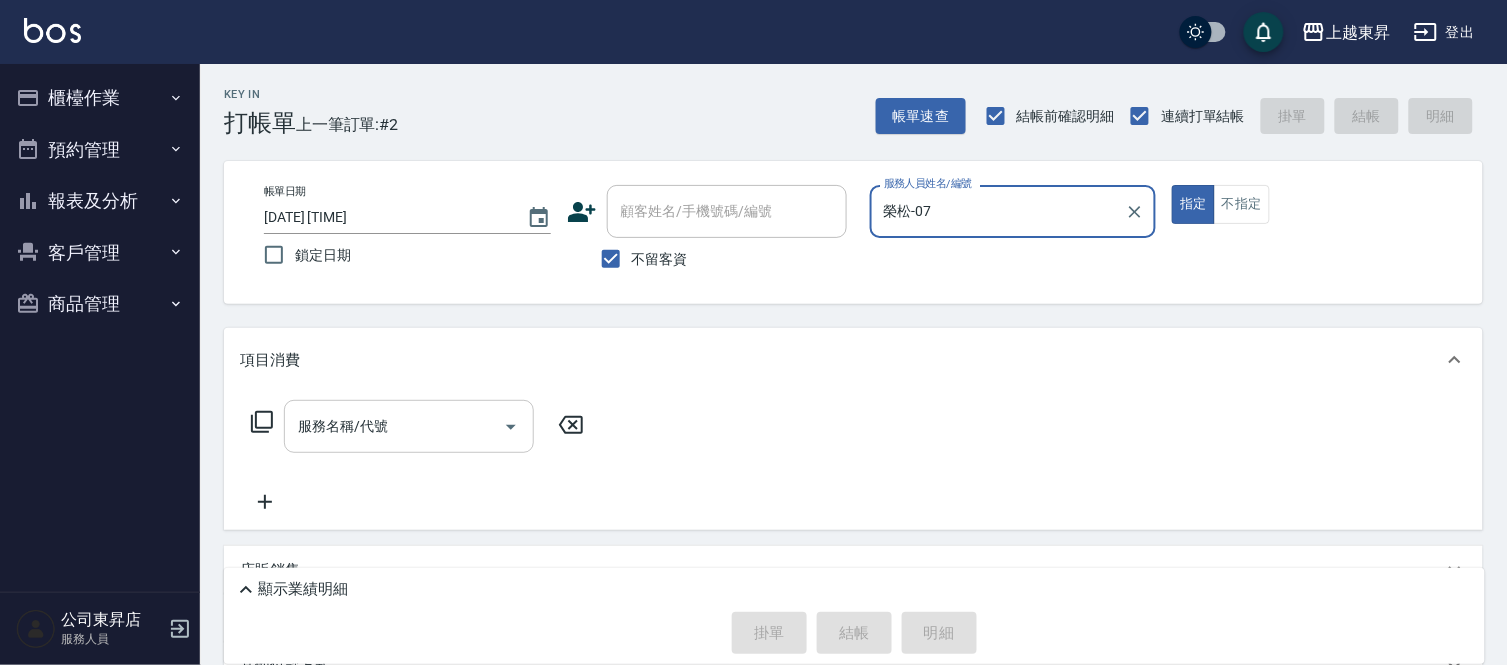 click on "服務名稱/代號" at bounding box center [394, 426] 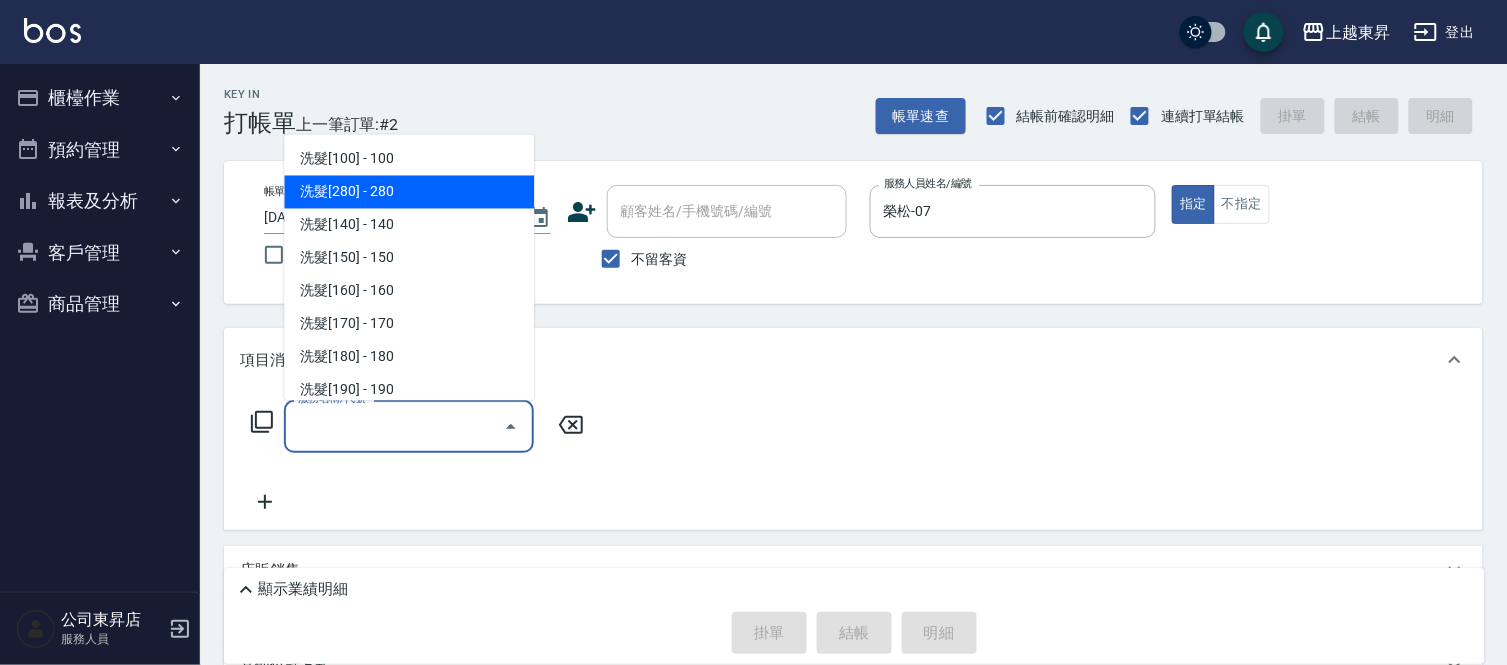 click on "洗髮[280] - 280" at bounding box center (409, 192) 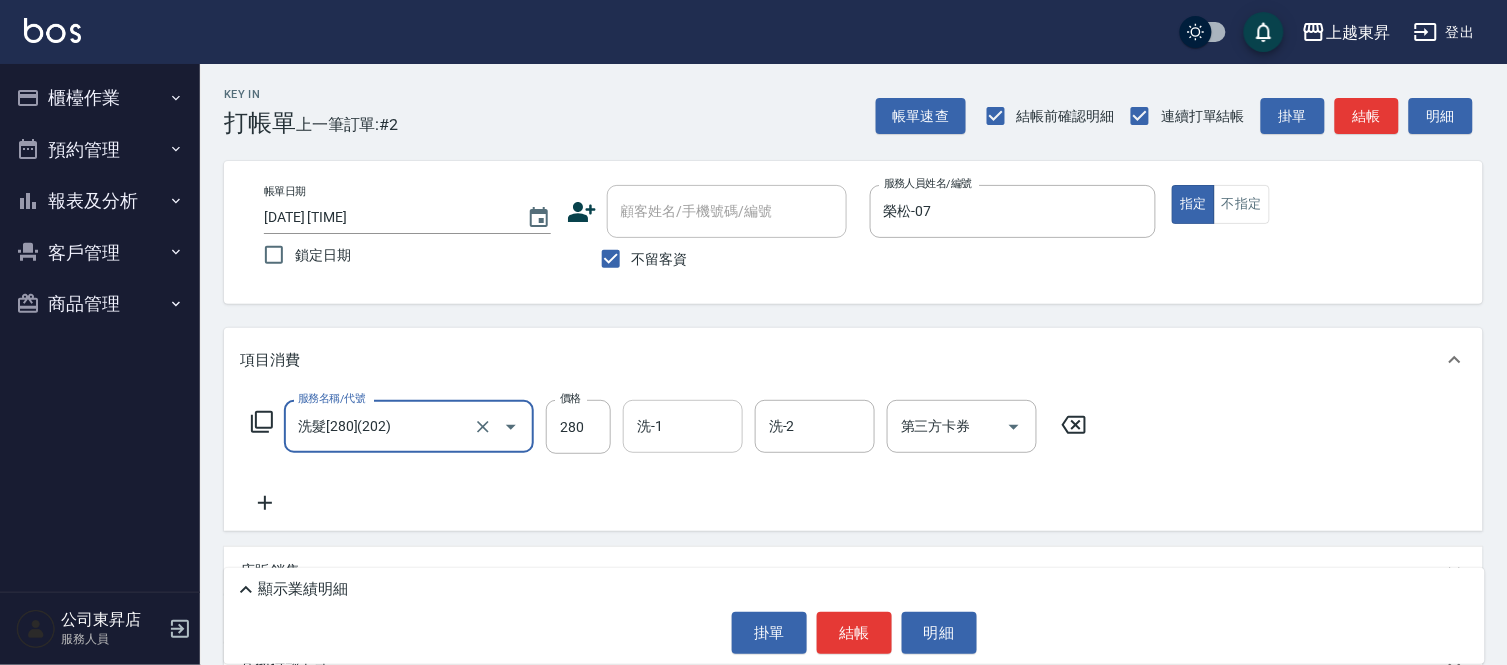 click on "洗-1" at bounding box center (683, 426) 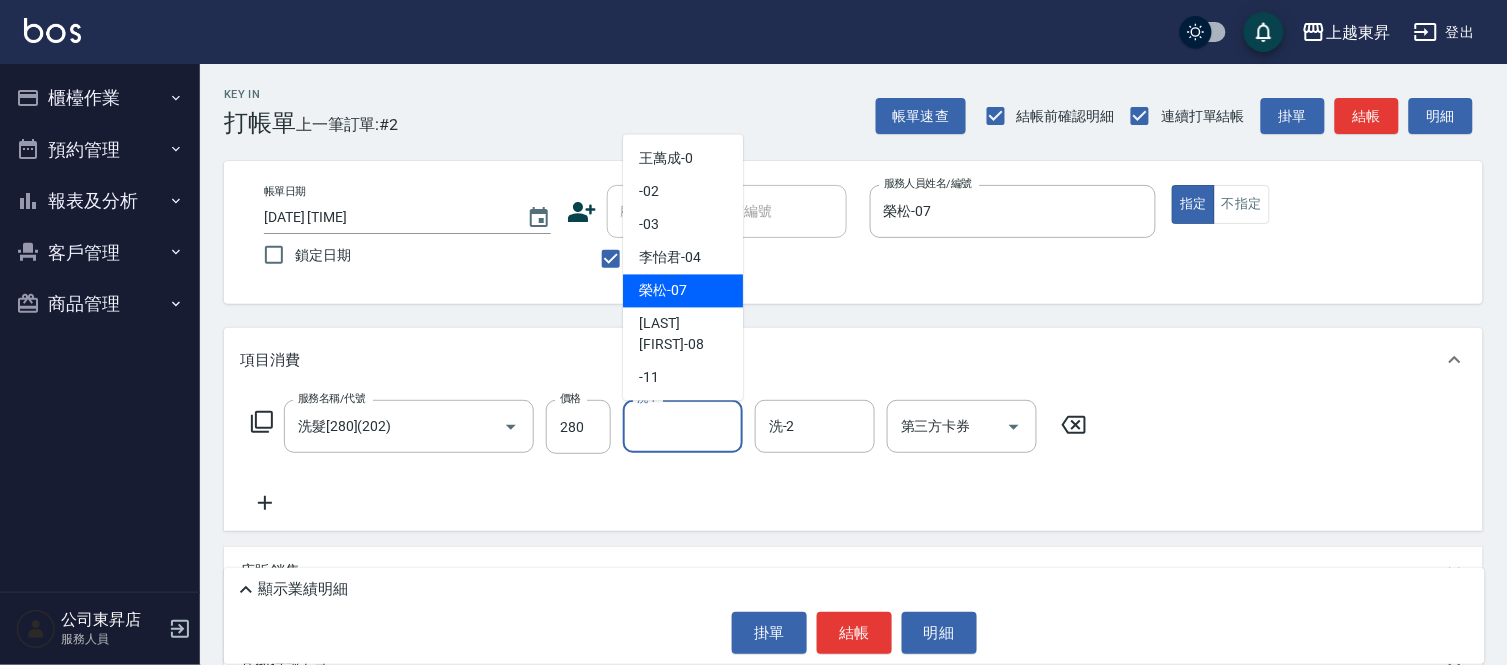 click on "榮松 -07" at bounding box center (663, 291) 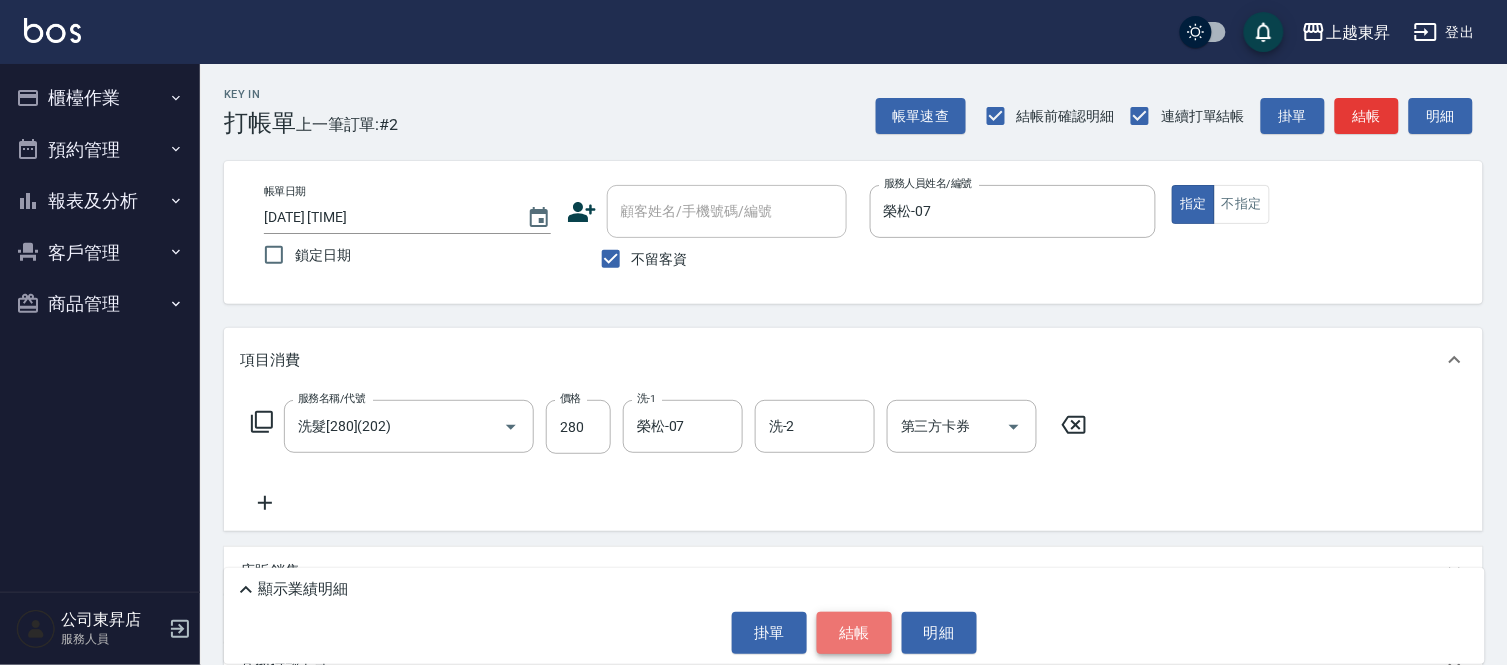 drag, startPoint x: 860, startPoint y: 623, endPoint x: 850, endPoint y: 615, distance: 12.806249 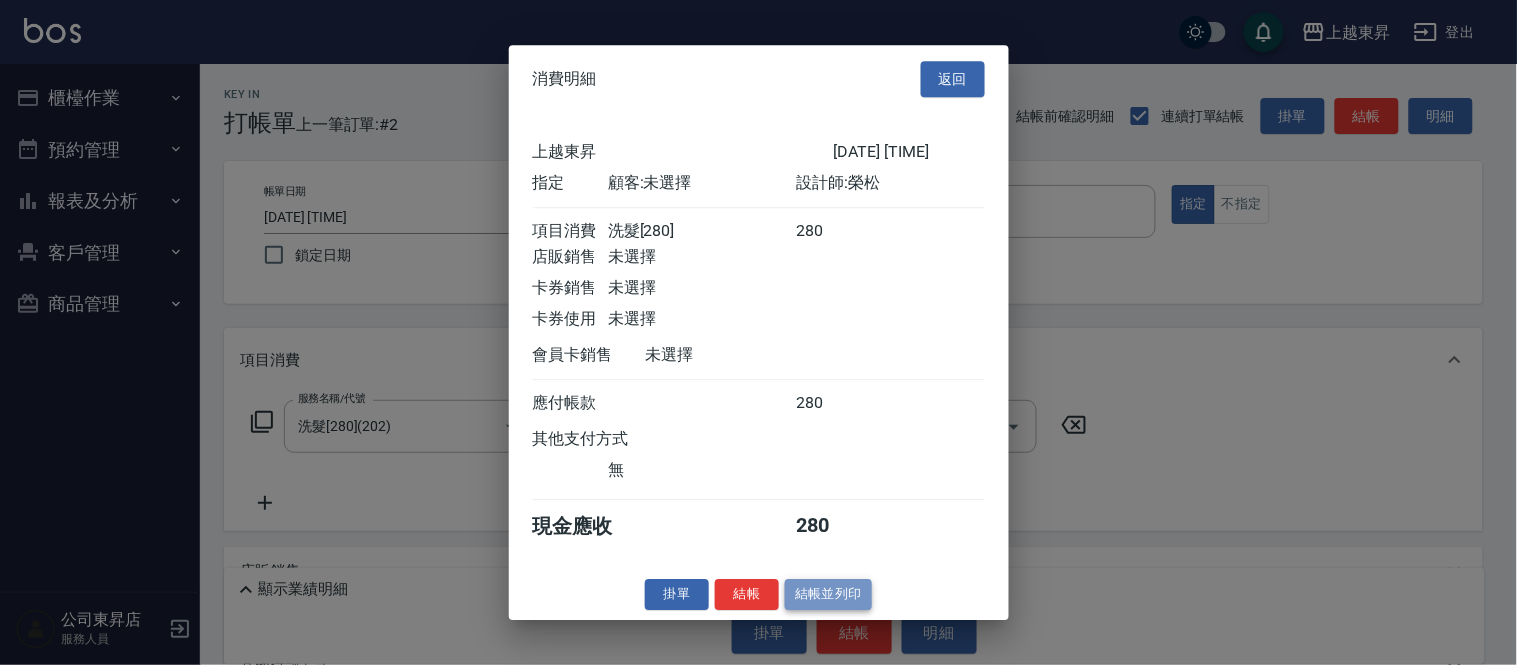 click on "結帳並列印" at bounding box center [828, 594] 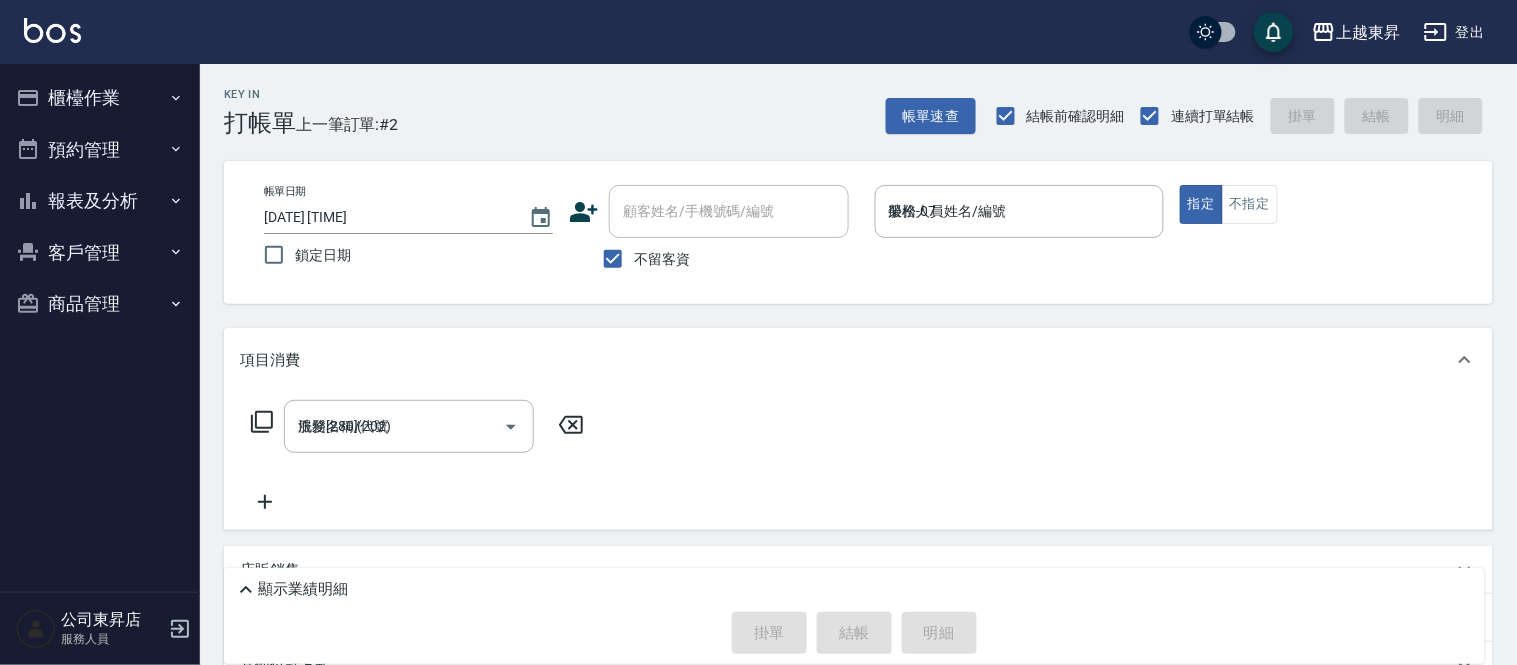 type 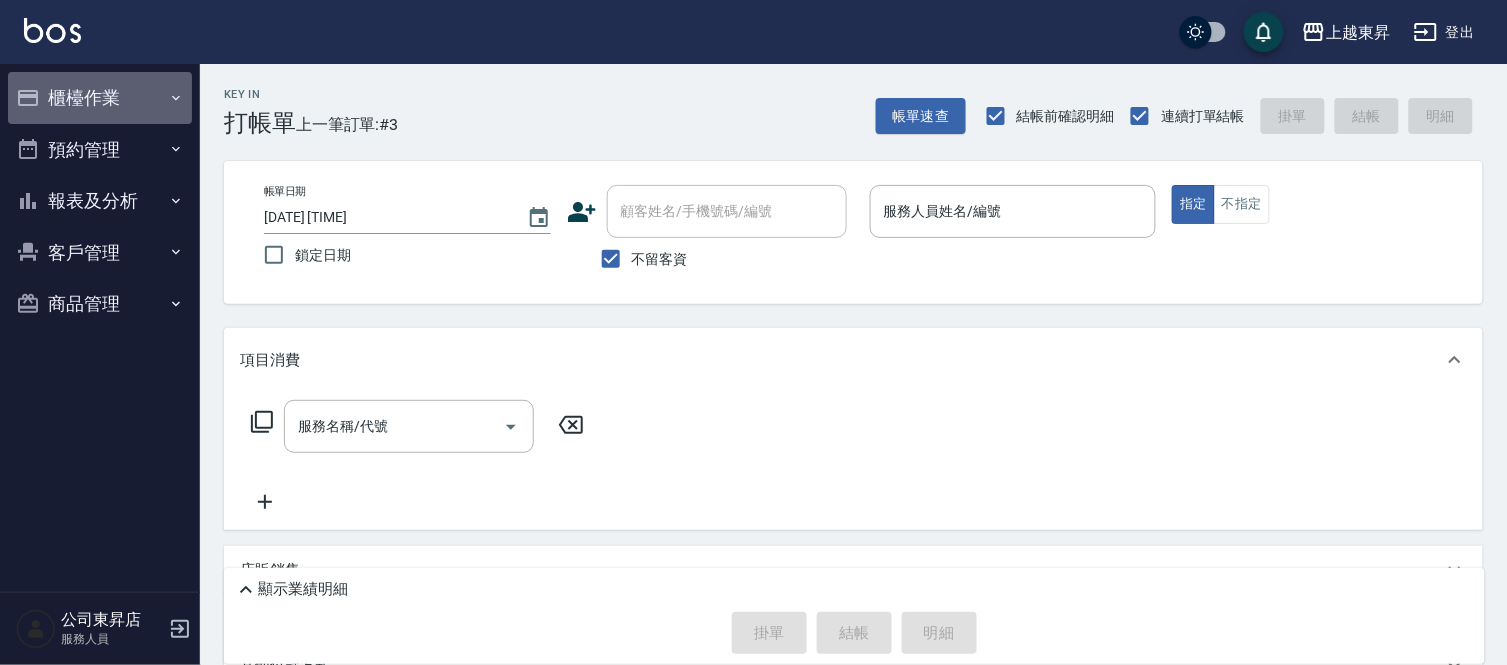 click 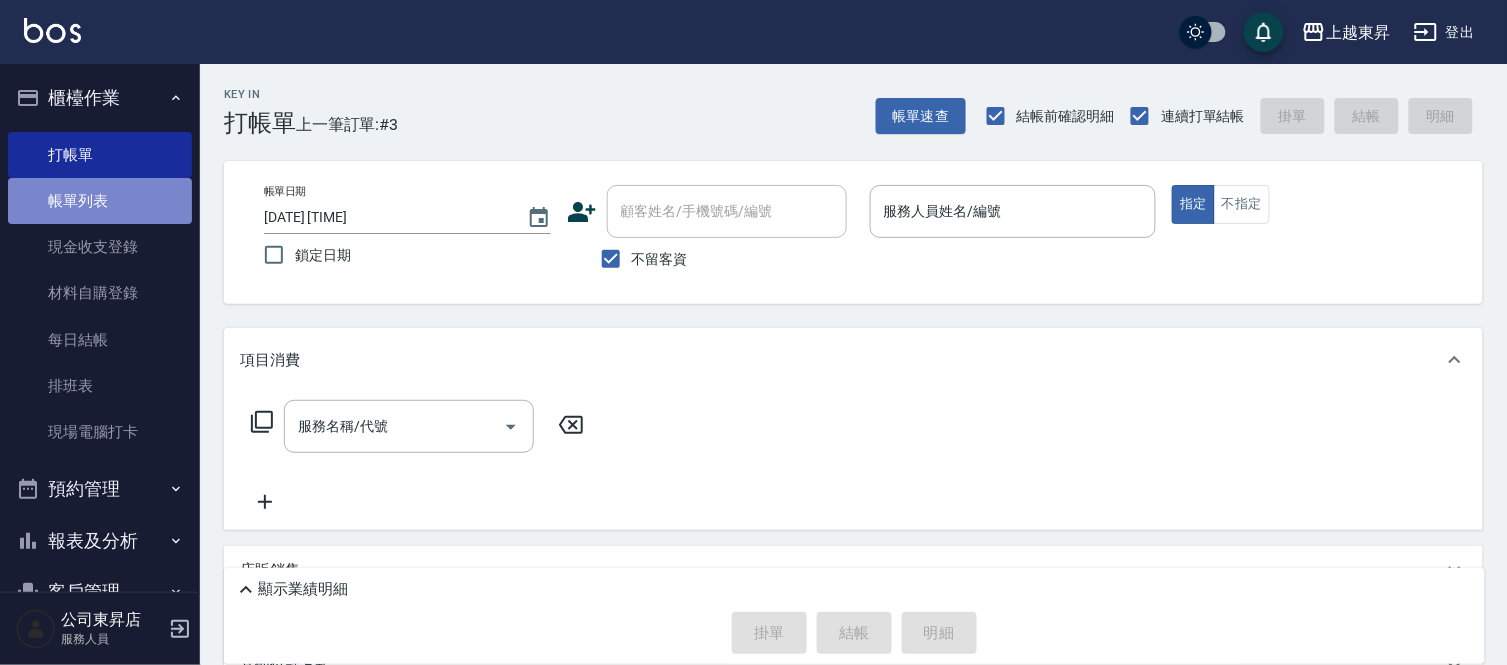 click on "帳單列表" at bounding box center [100, 201] 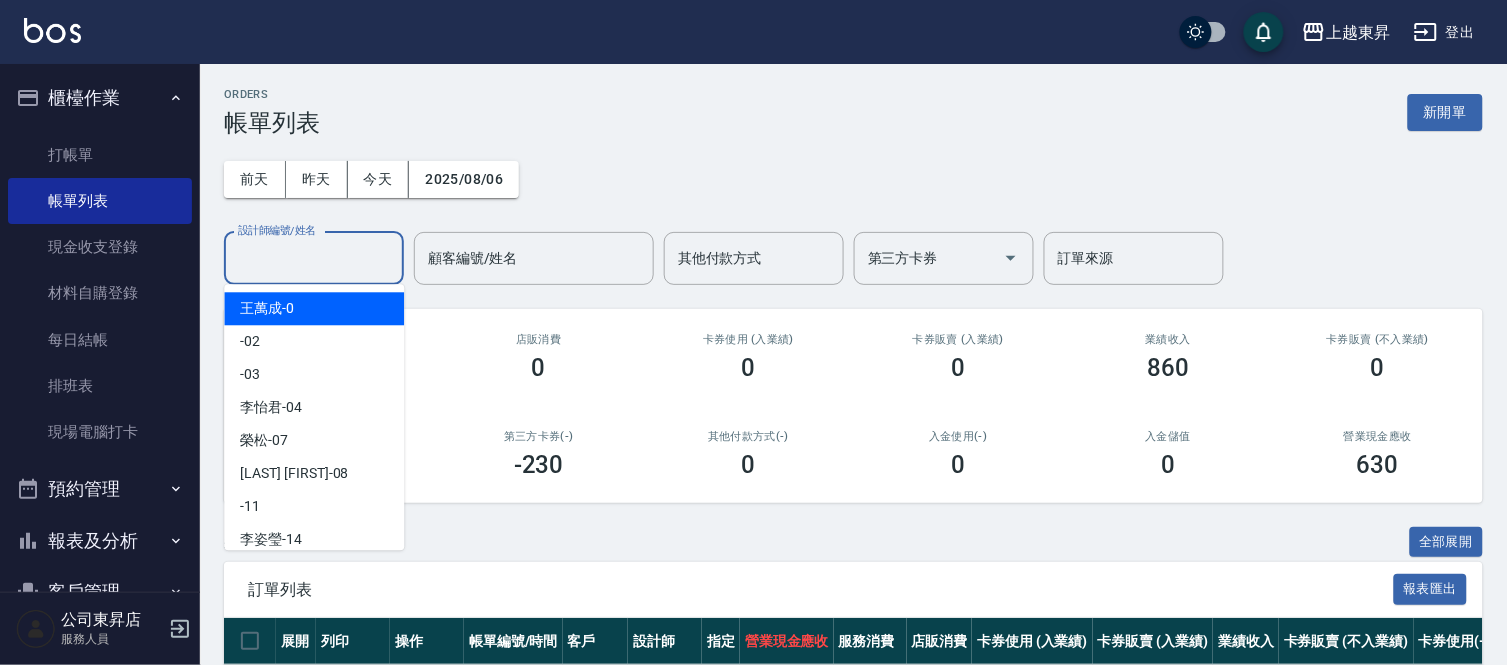 click on "設計師編號/姓名" at bounding box center (314, 258) 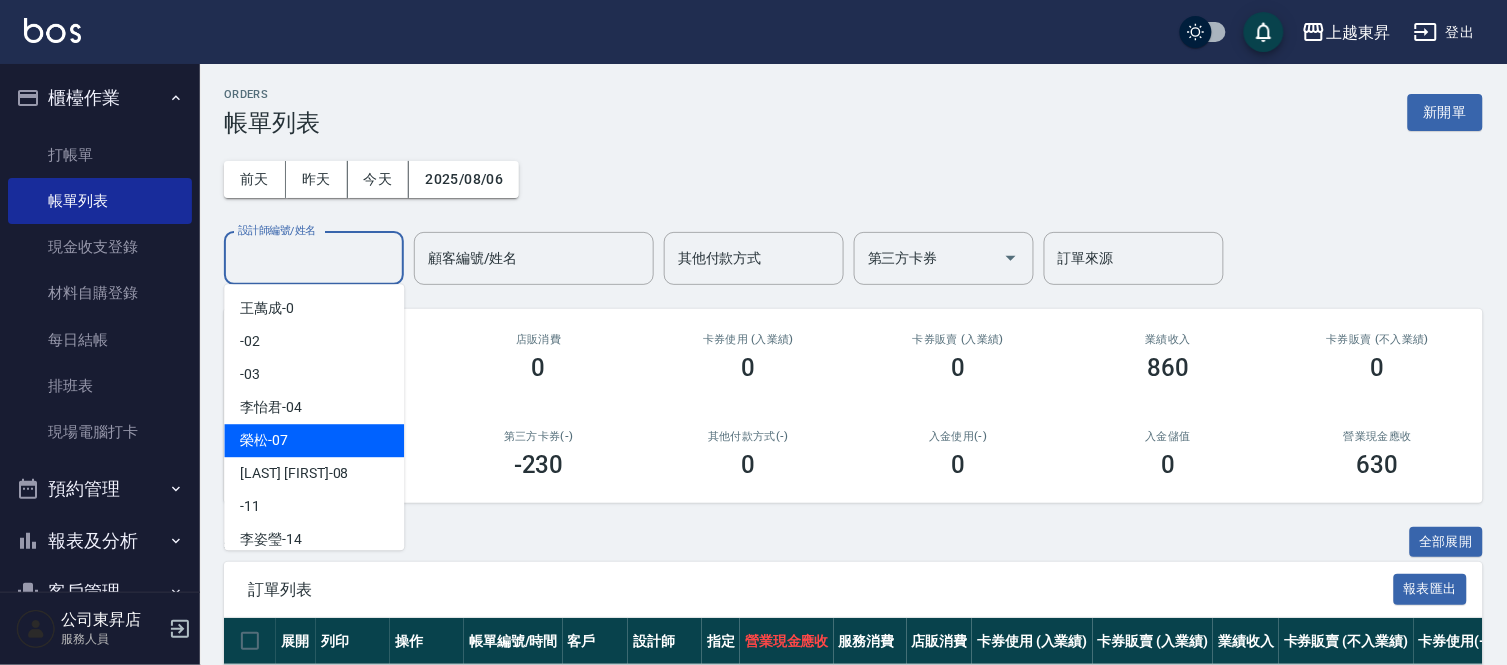 click on "榮松 -07" at bounding box center [264, 440] 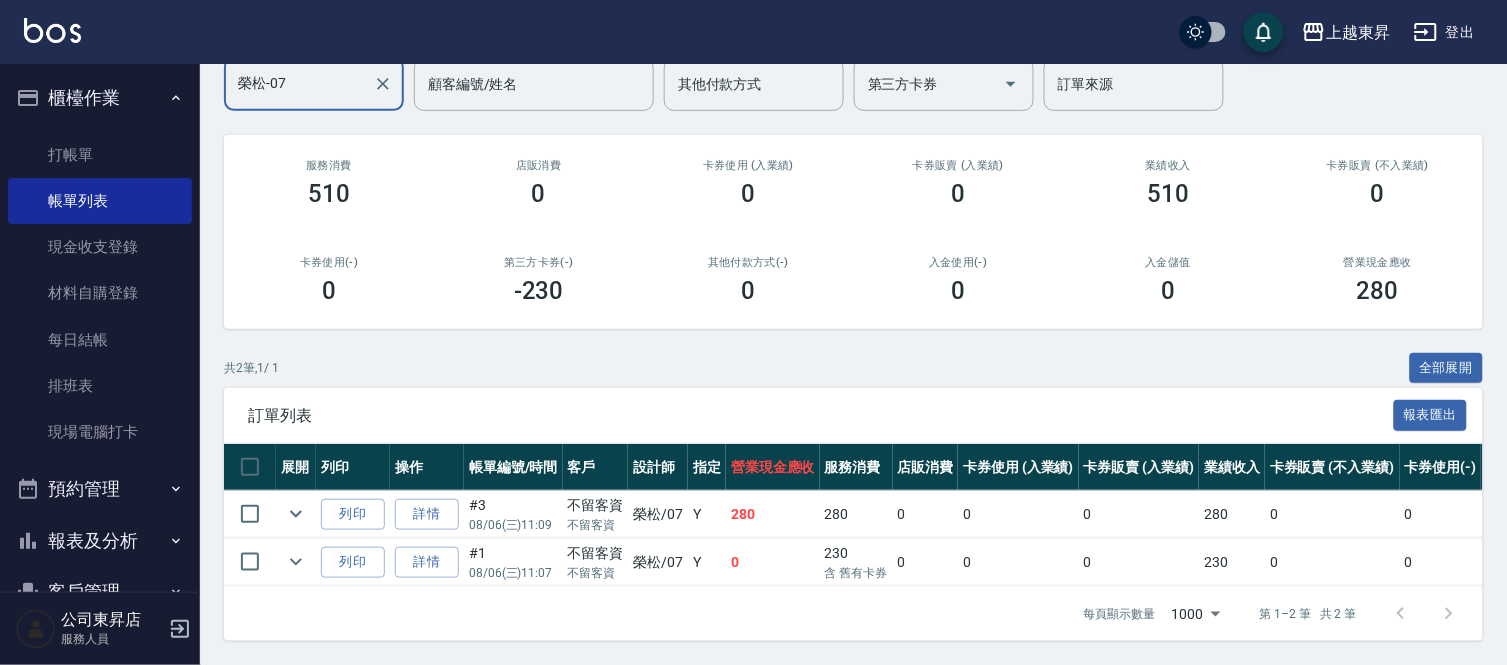 scroll, scrollTop: 191, scrollLeft: 0, axis: vertical 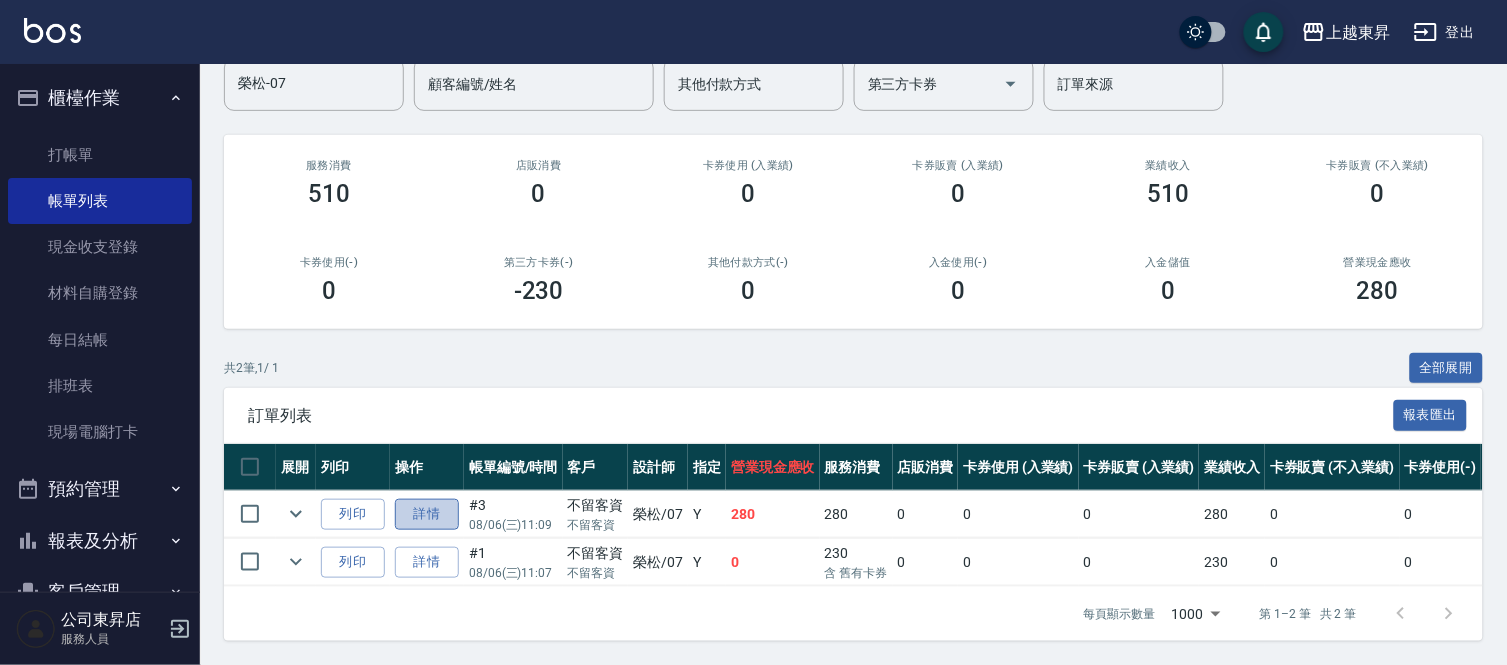 click on "詳情" at bounding box center (427, 514) 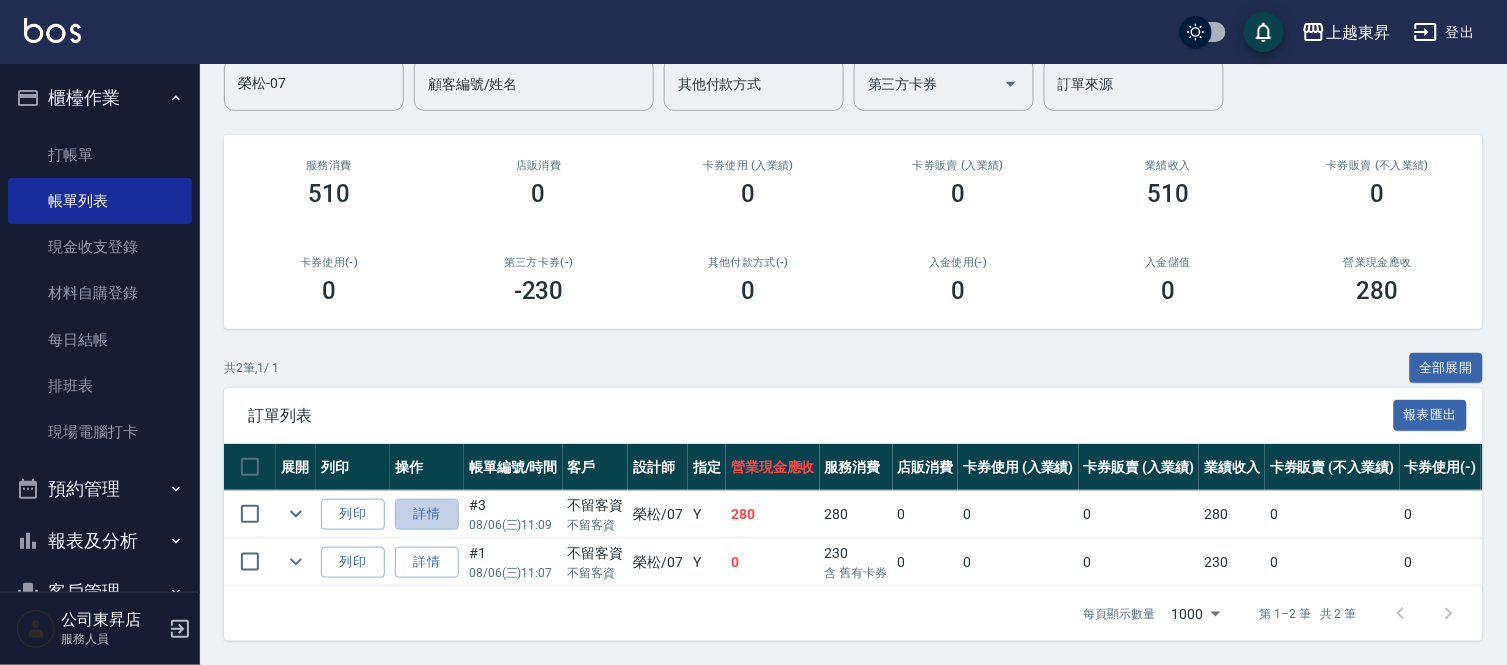 scroll, scrollTop: 0, scrollLeft: 0, axis: both 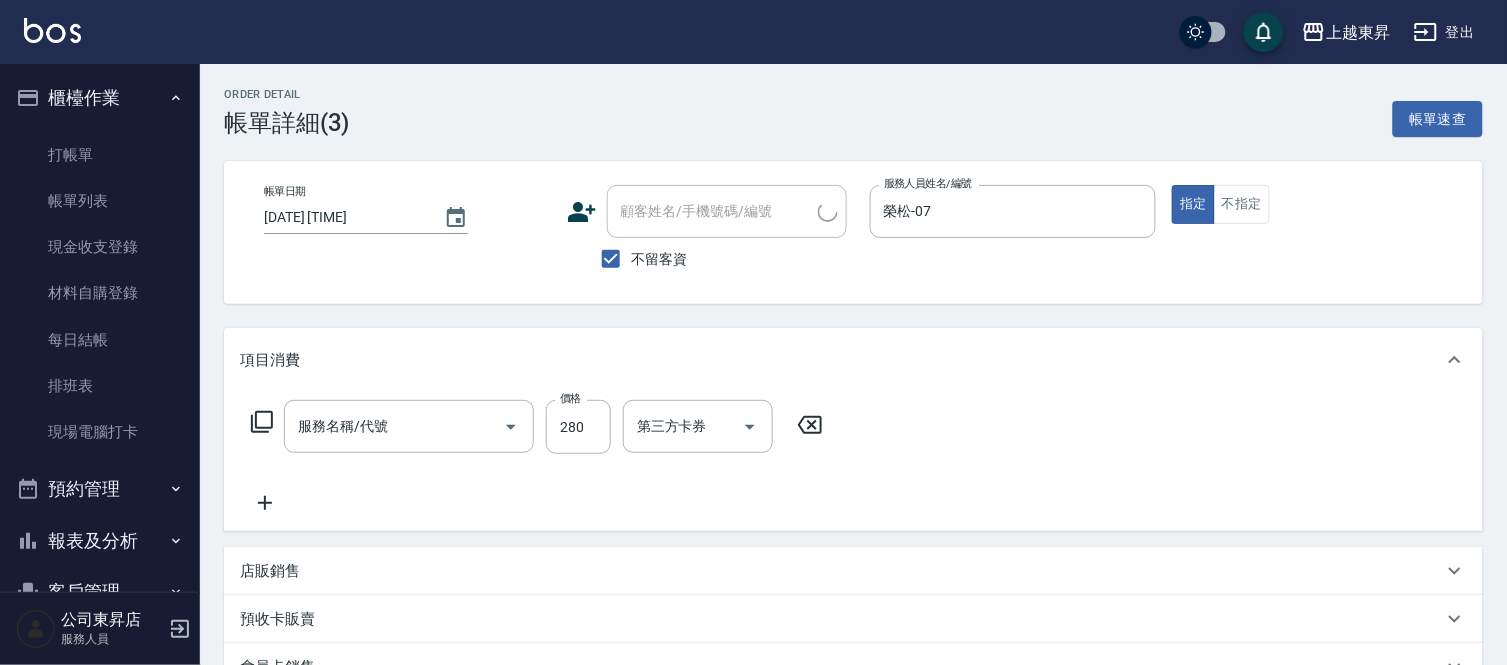 type on "[DATE] [TIME]" 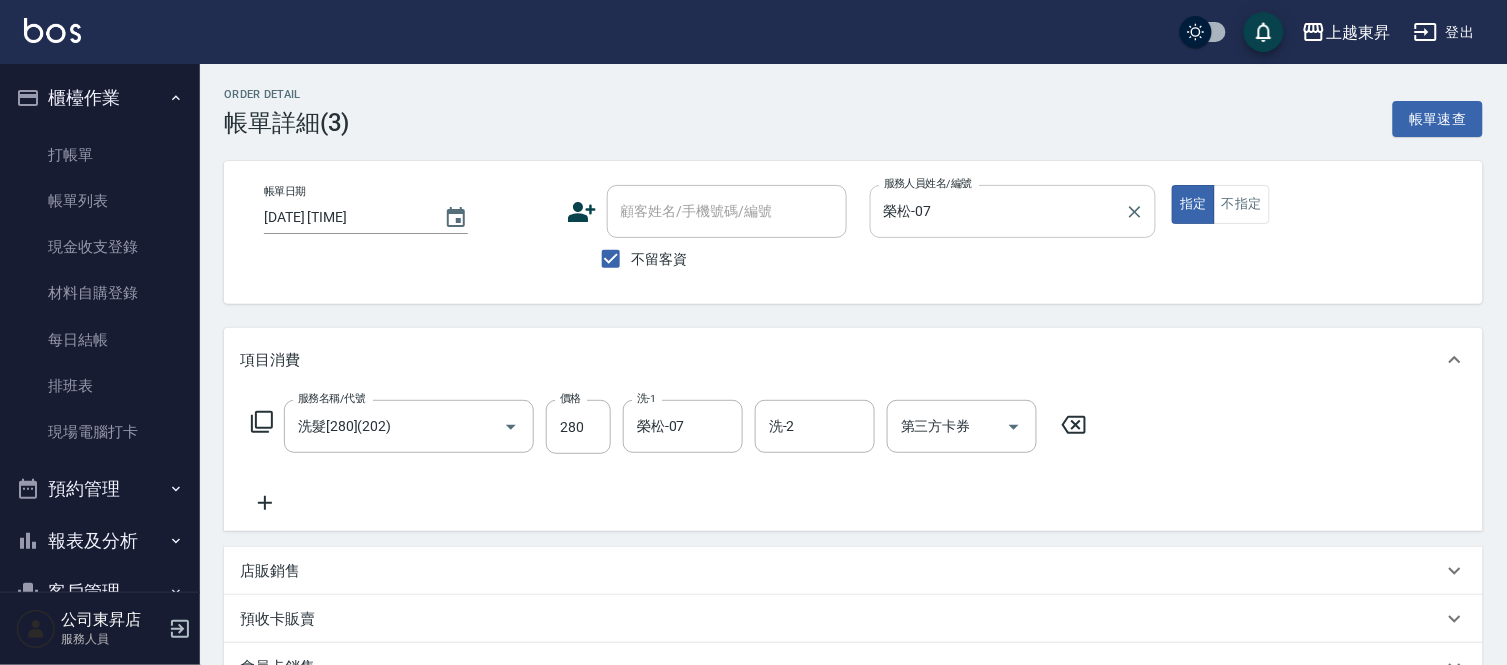 type on "洗髮[280](202)" 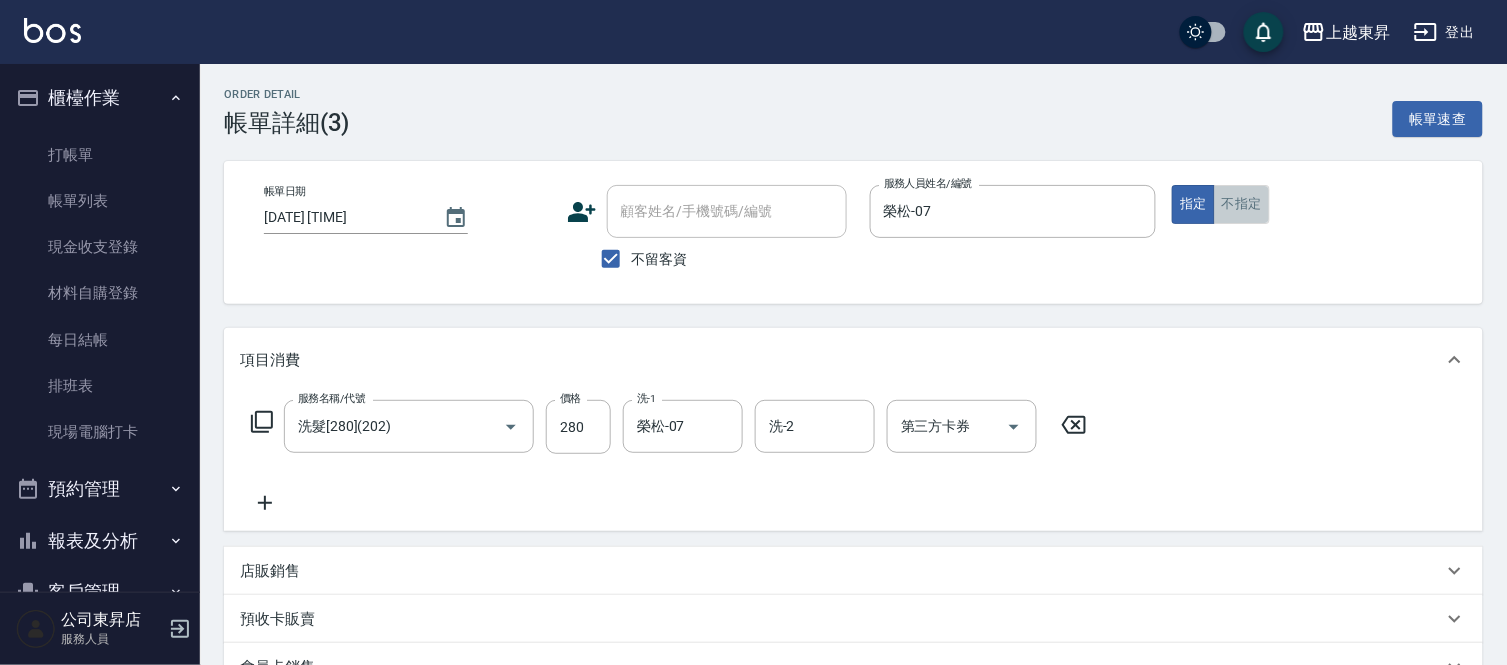click on "不指定" at bounding box center (1242, 204) 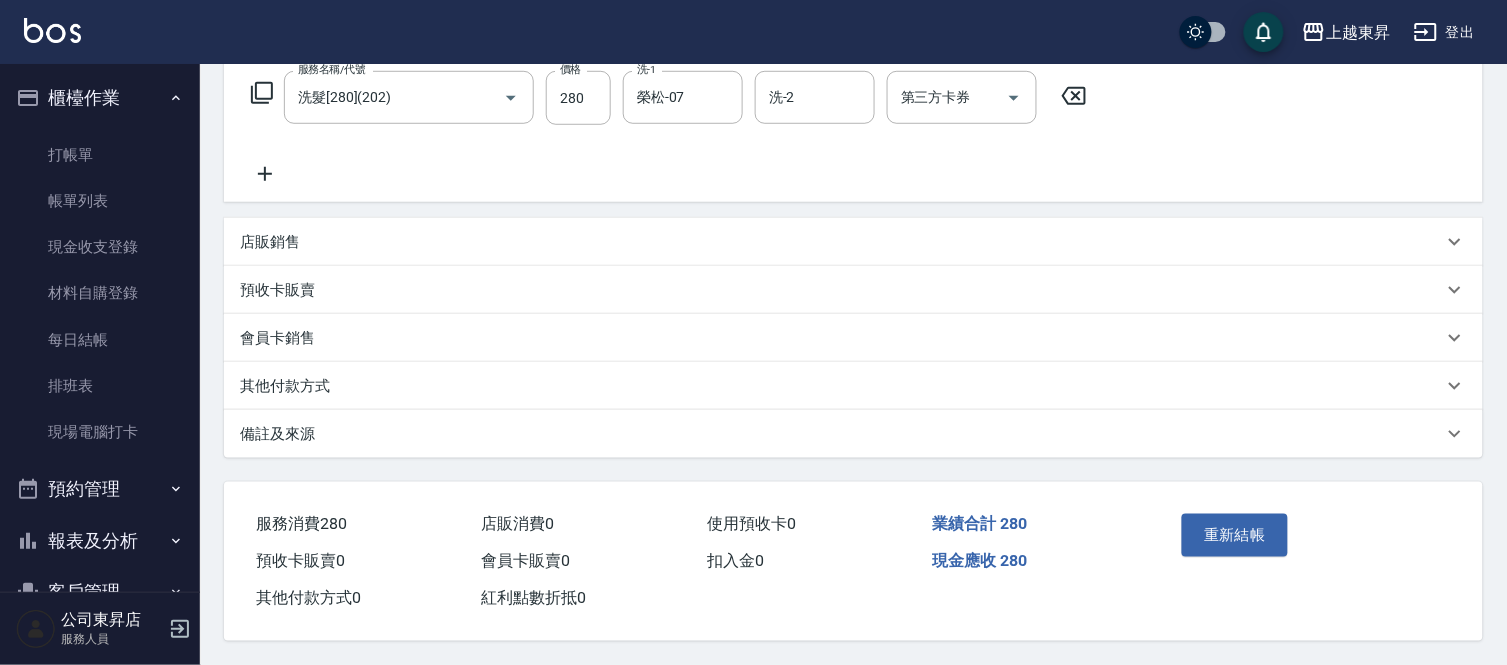 scroll, scrollTop: 335, scrollLeft: 0, axis: vertical 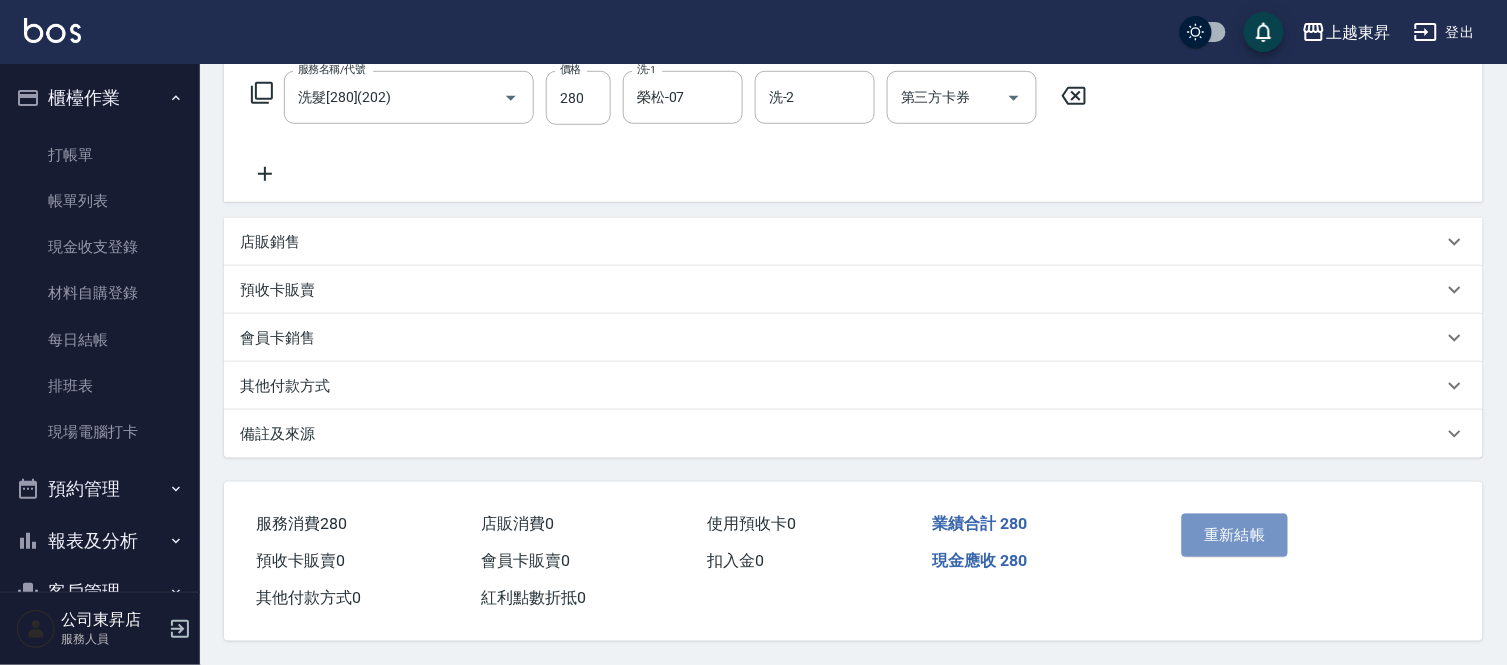 drag, startPoint x: 1214, startPoint y: 530, endPoint x: 1194, endPoint y: 488, distance: 46.518814 